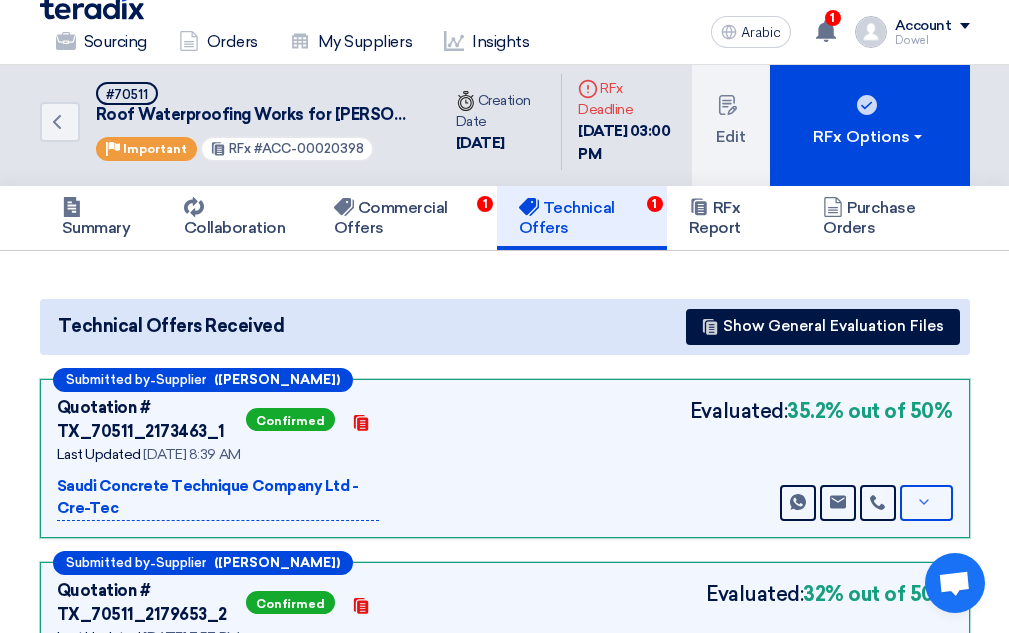 scroll, scrollTop: 0, scrollLeft: 0, axis: both 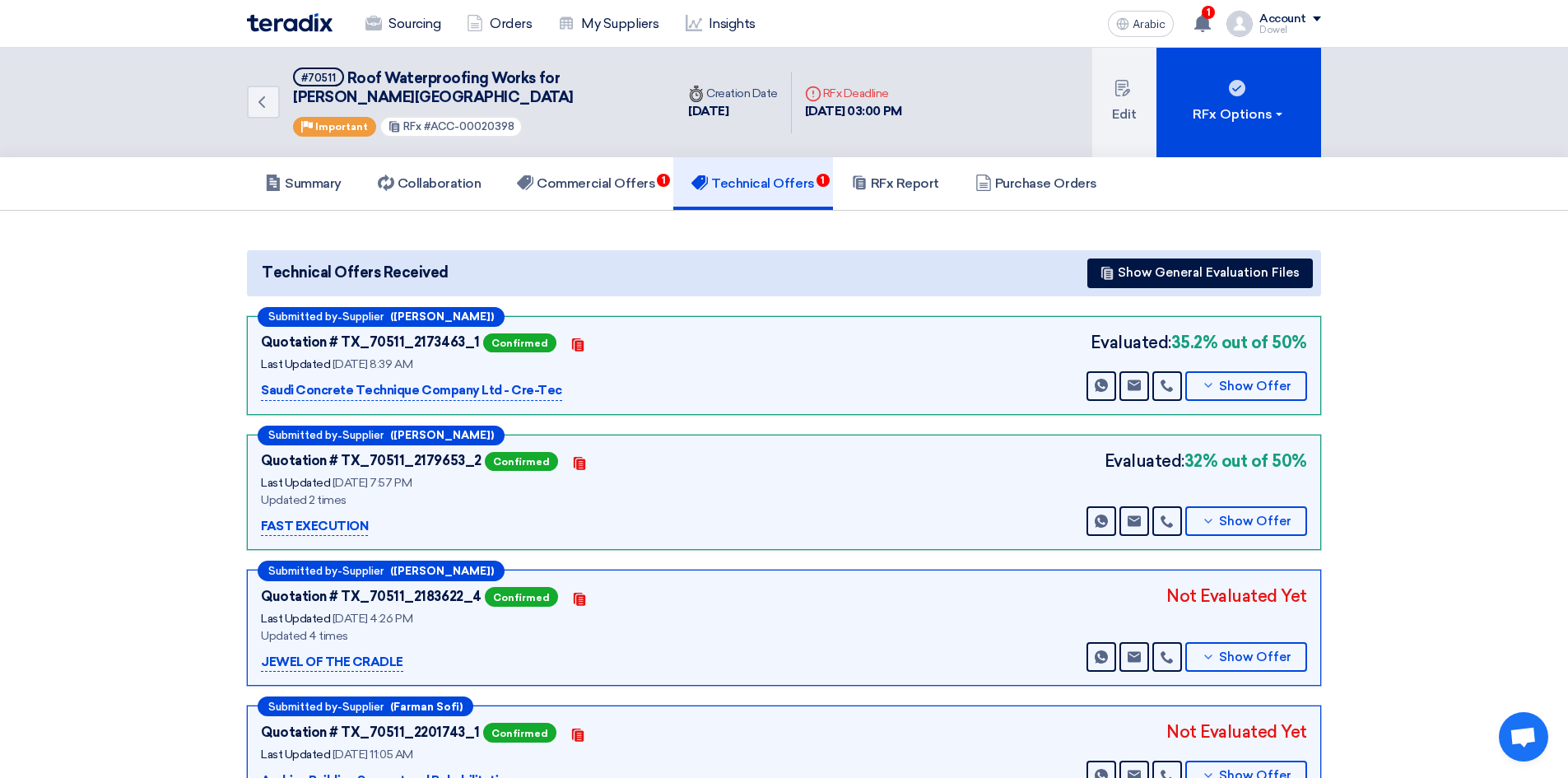 click on "Technical Offers" 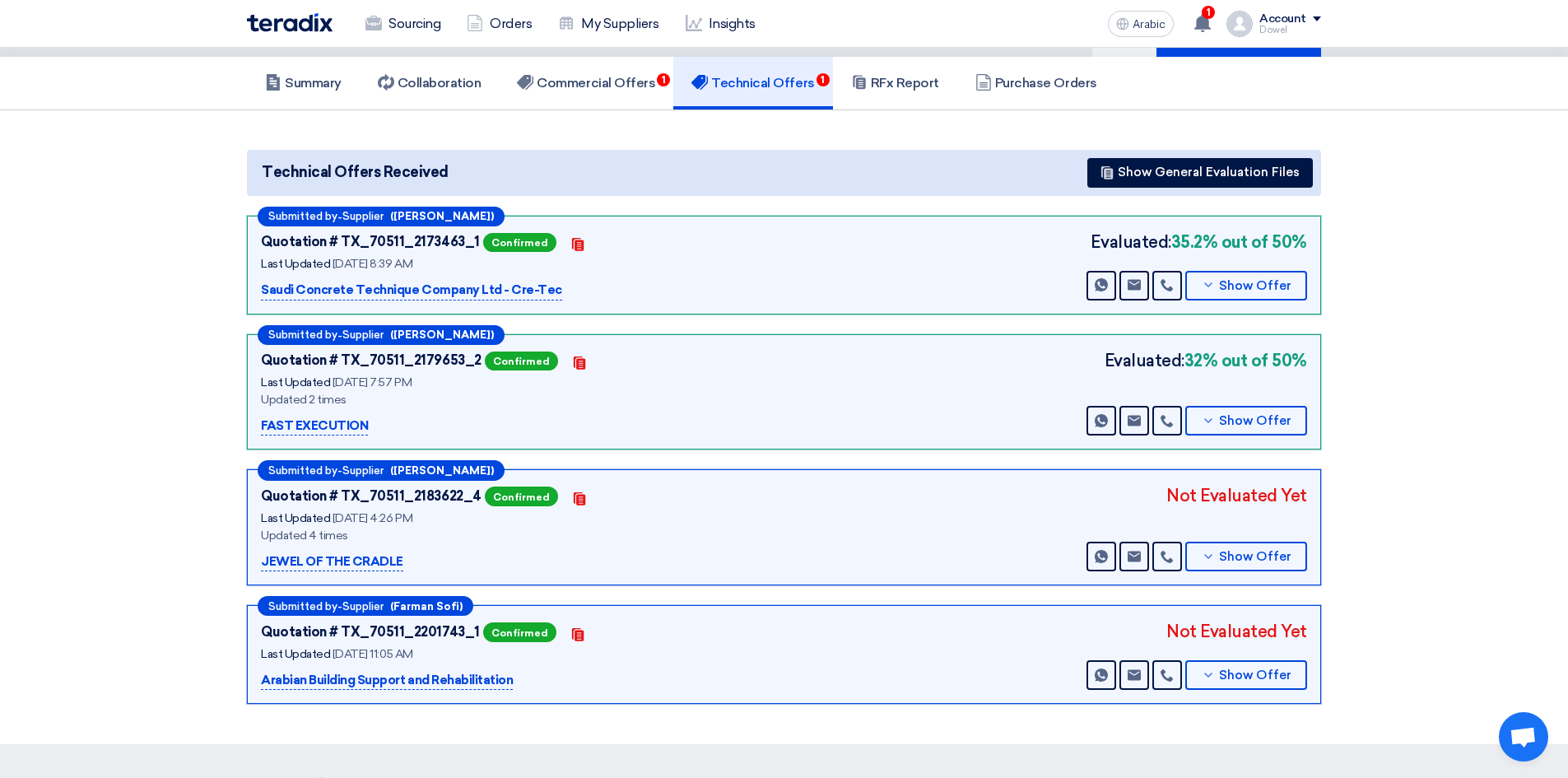 scroll, scrollTop: 412, scrollLeft: 0, axis: vertical 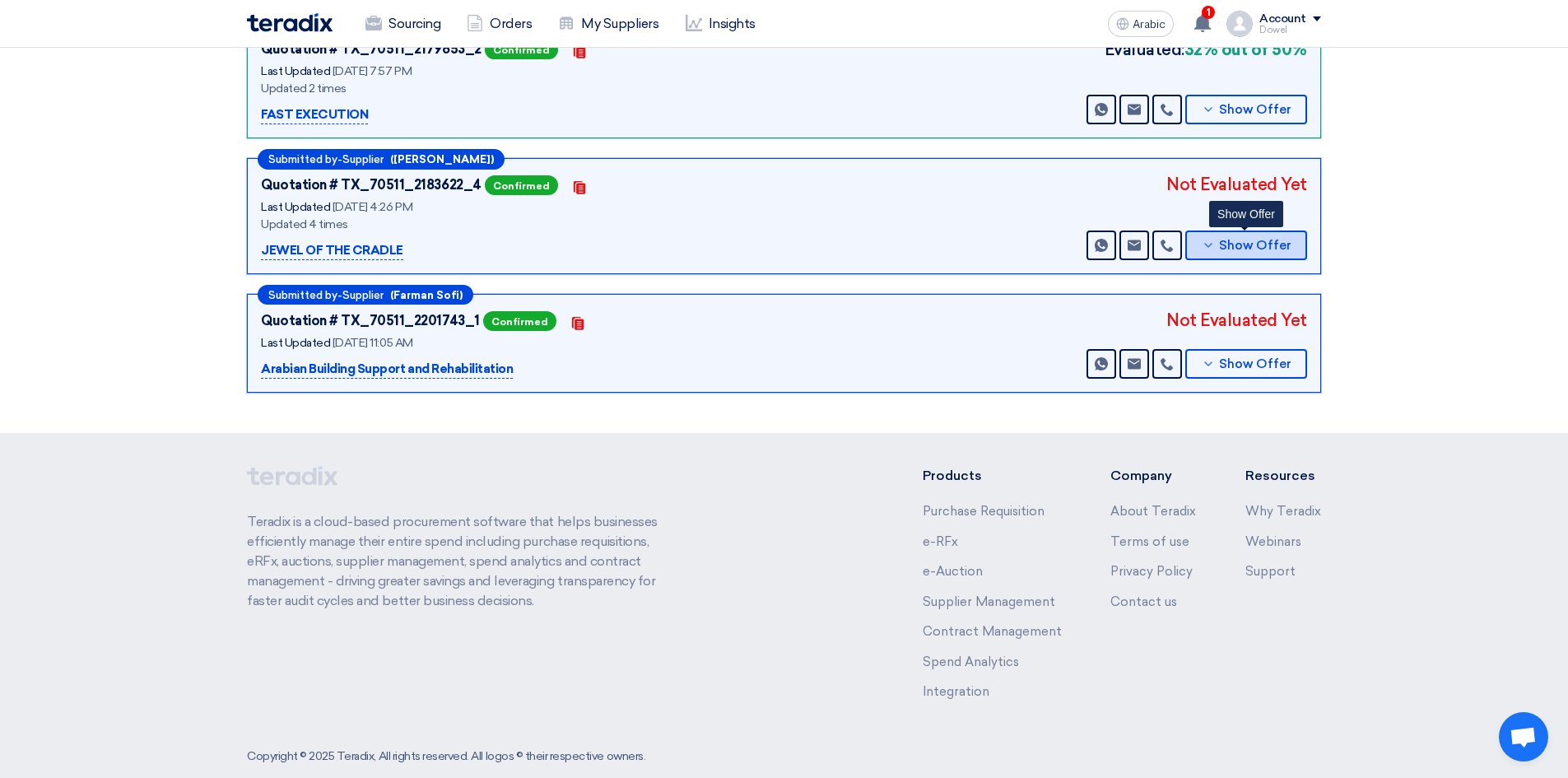 click on "Show Offer" at bounding box center (1246, 245) 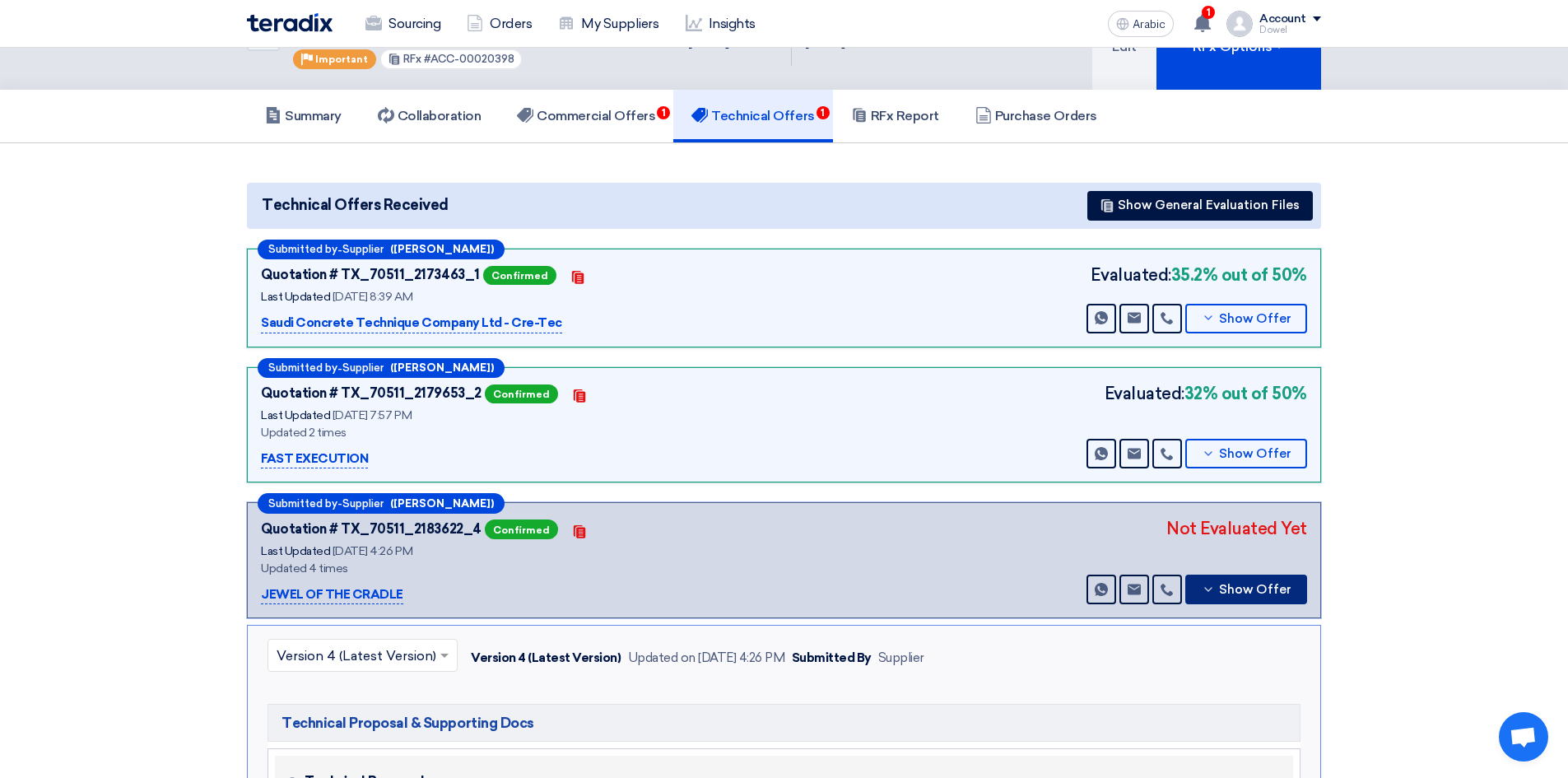 scroll, scrollTop: 0, scrollLeft: 0, axis: both 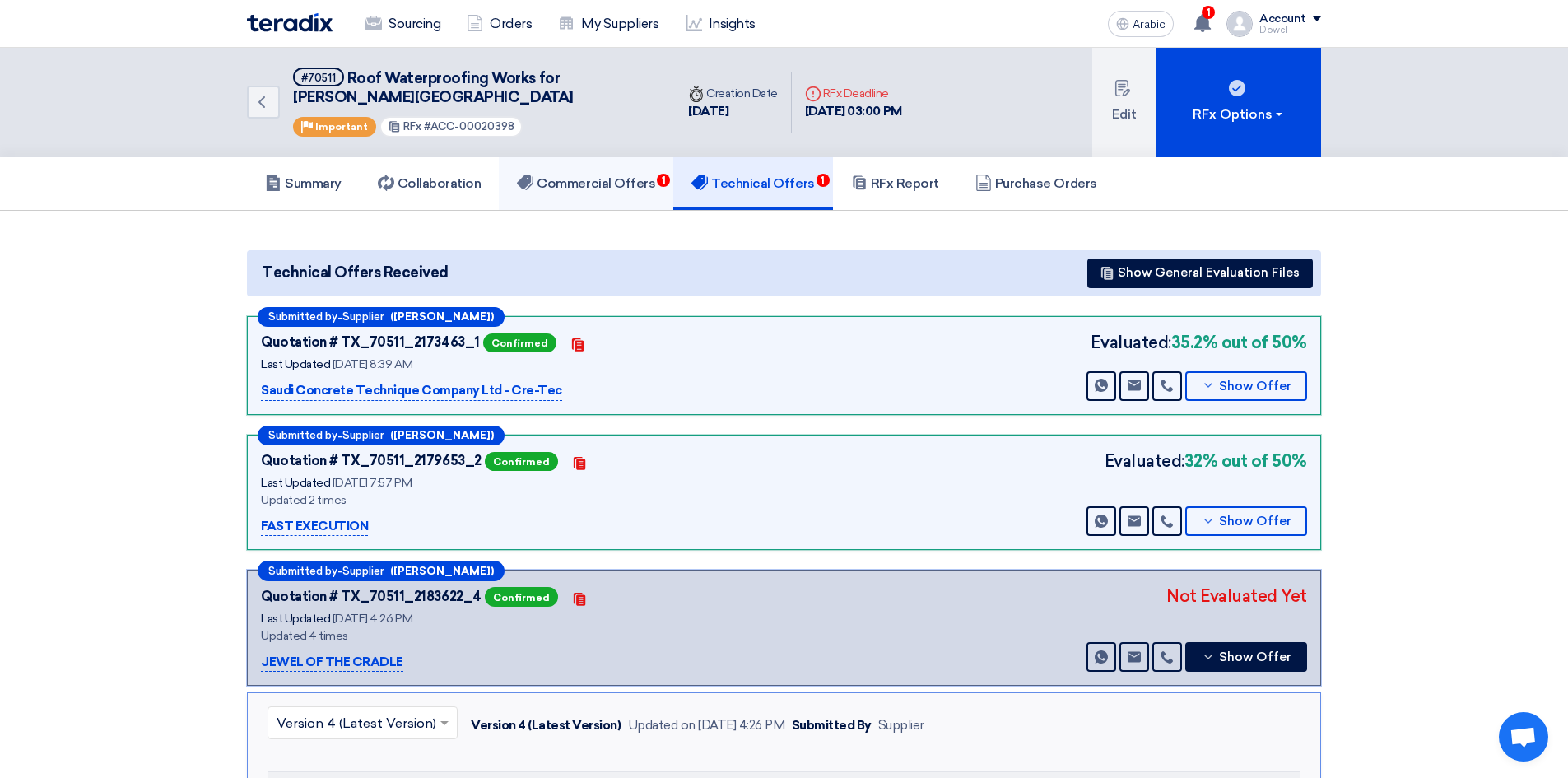 click on "Commercial Offers" 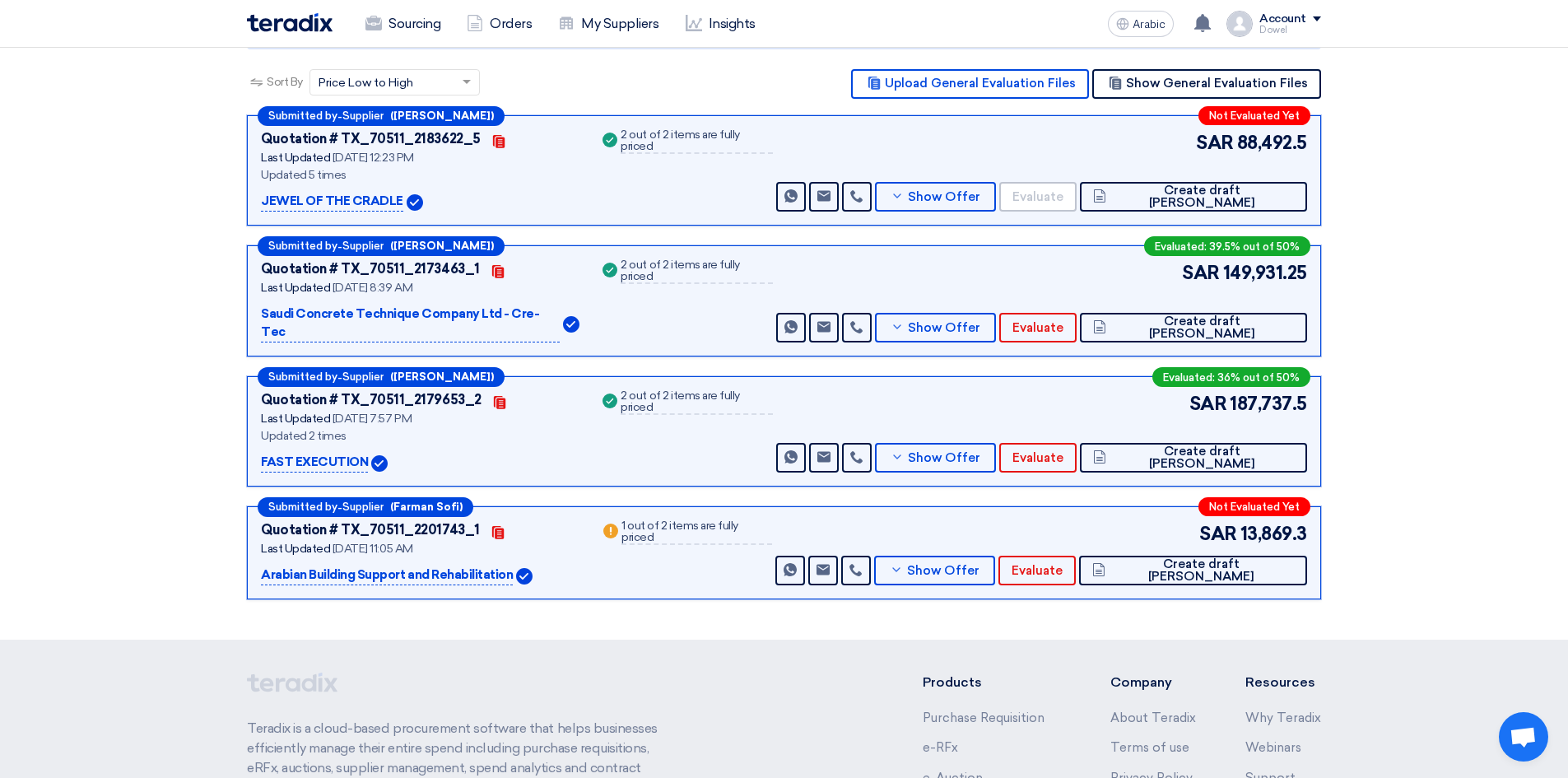 scroll, scrollTop: 0, scrollLeft: 0, axis: both 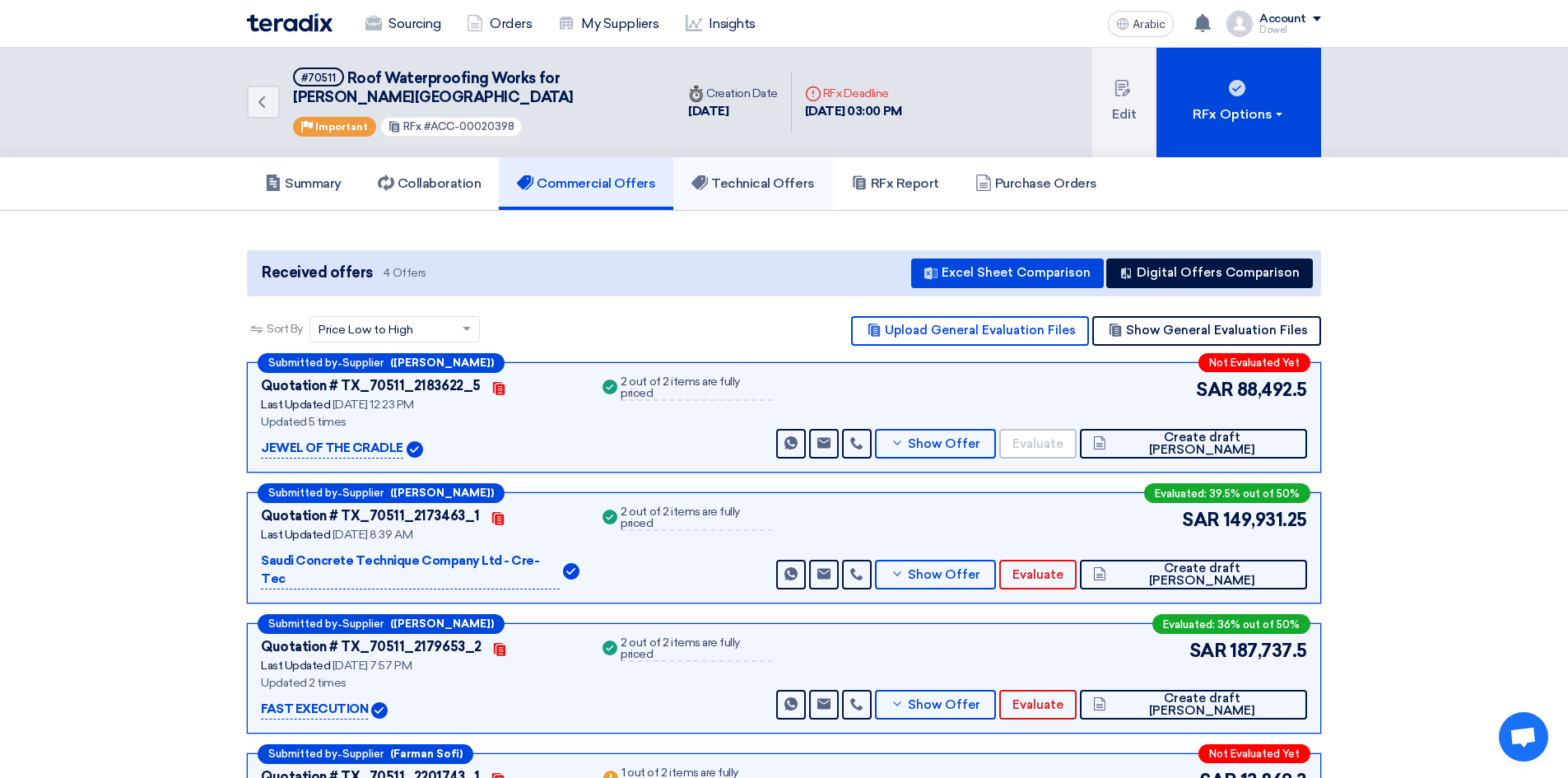 click on "Technical Offers" 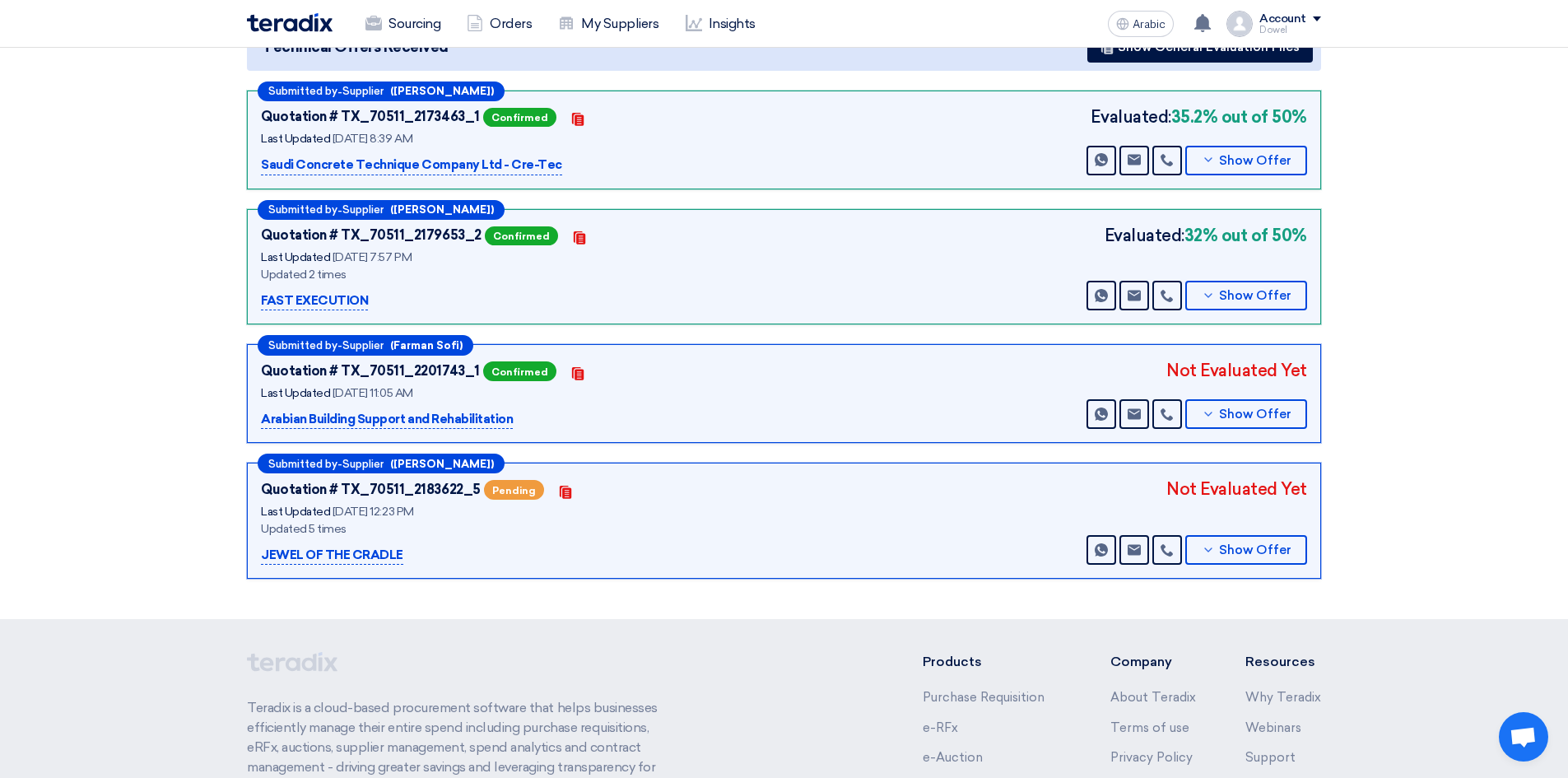 scroll, scrollTop: 247, scrollLeft: 0, axis: vertical 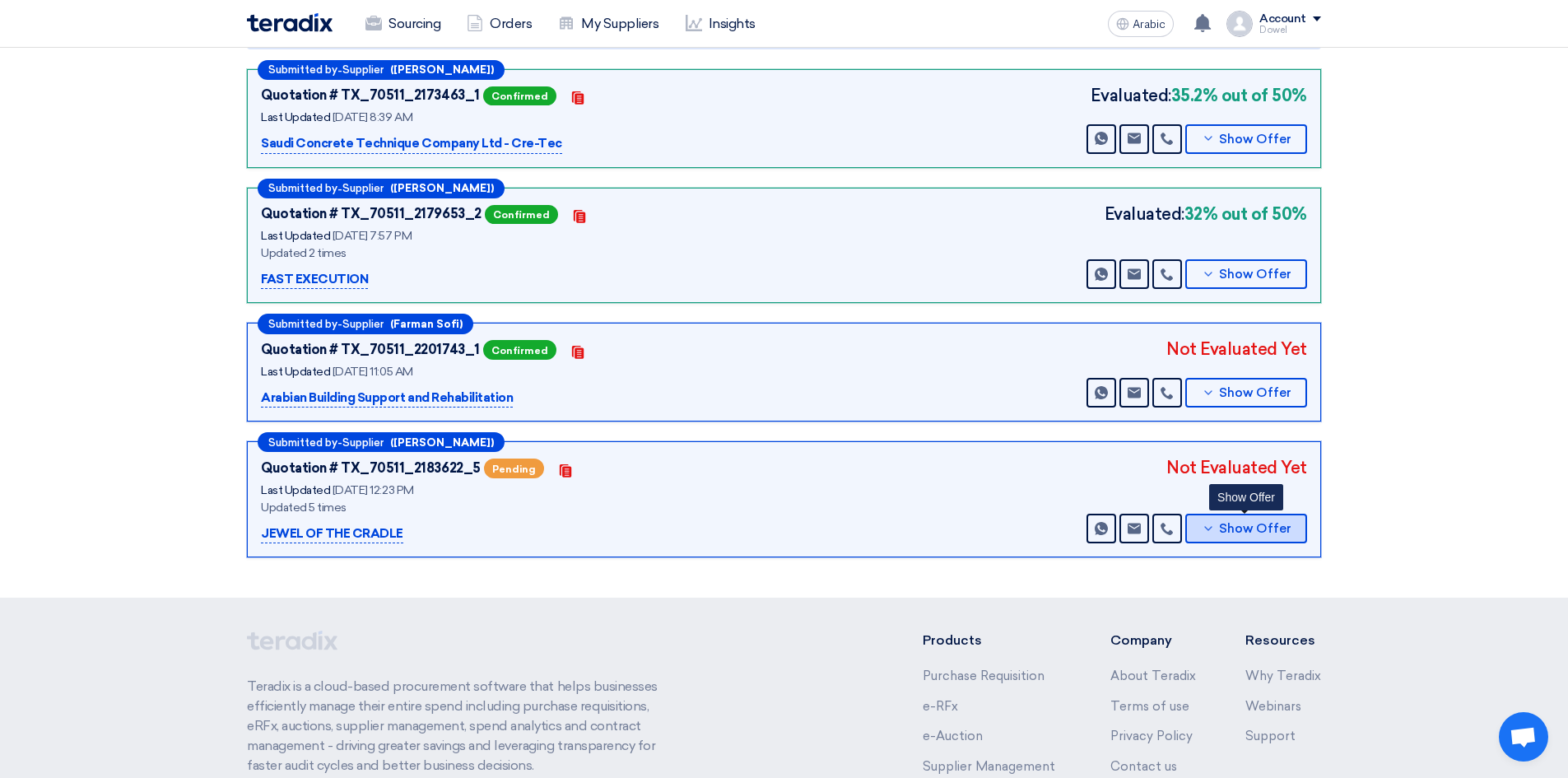 click on "Show Offer" at bounding box center (1255, 529) 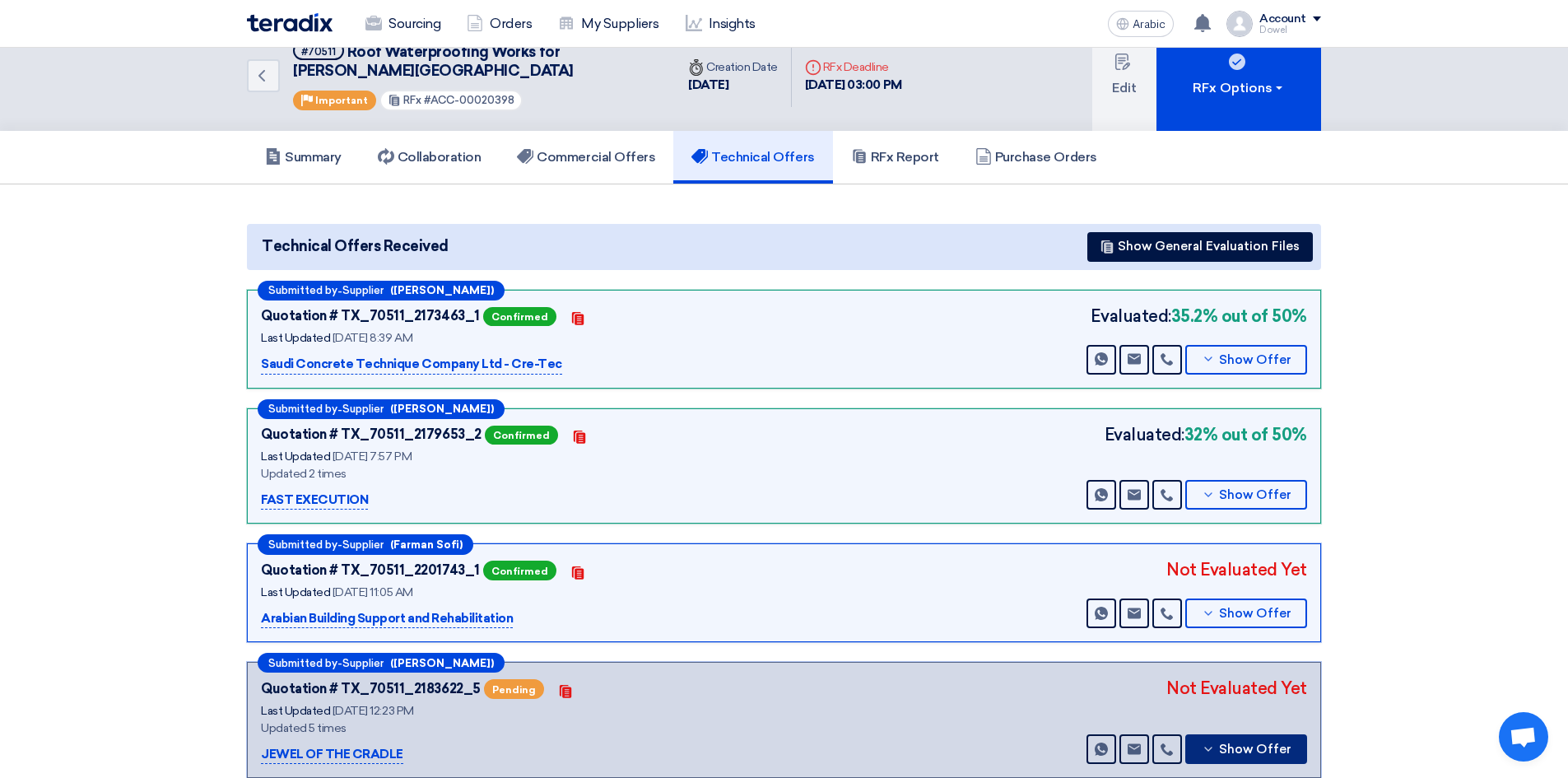 scroll, scrollTop: 0, scrollLeft: 0, axis: both 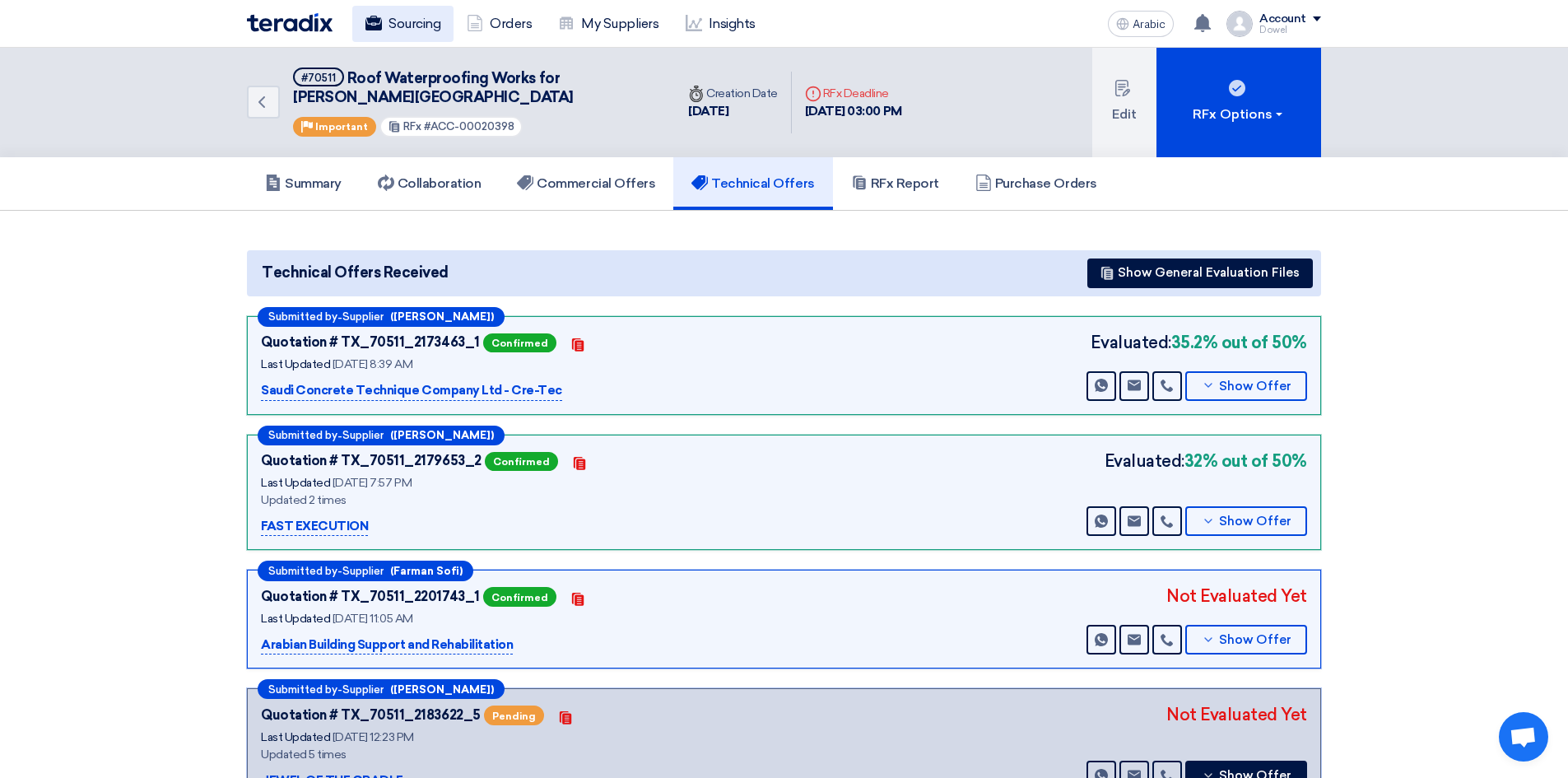 click on "Sourcing" 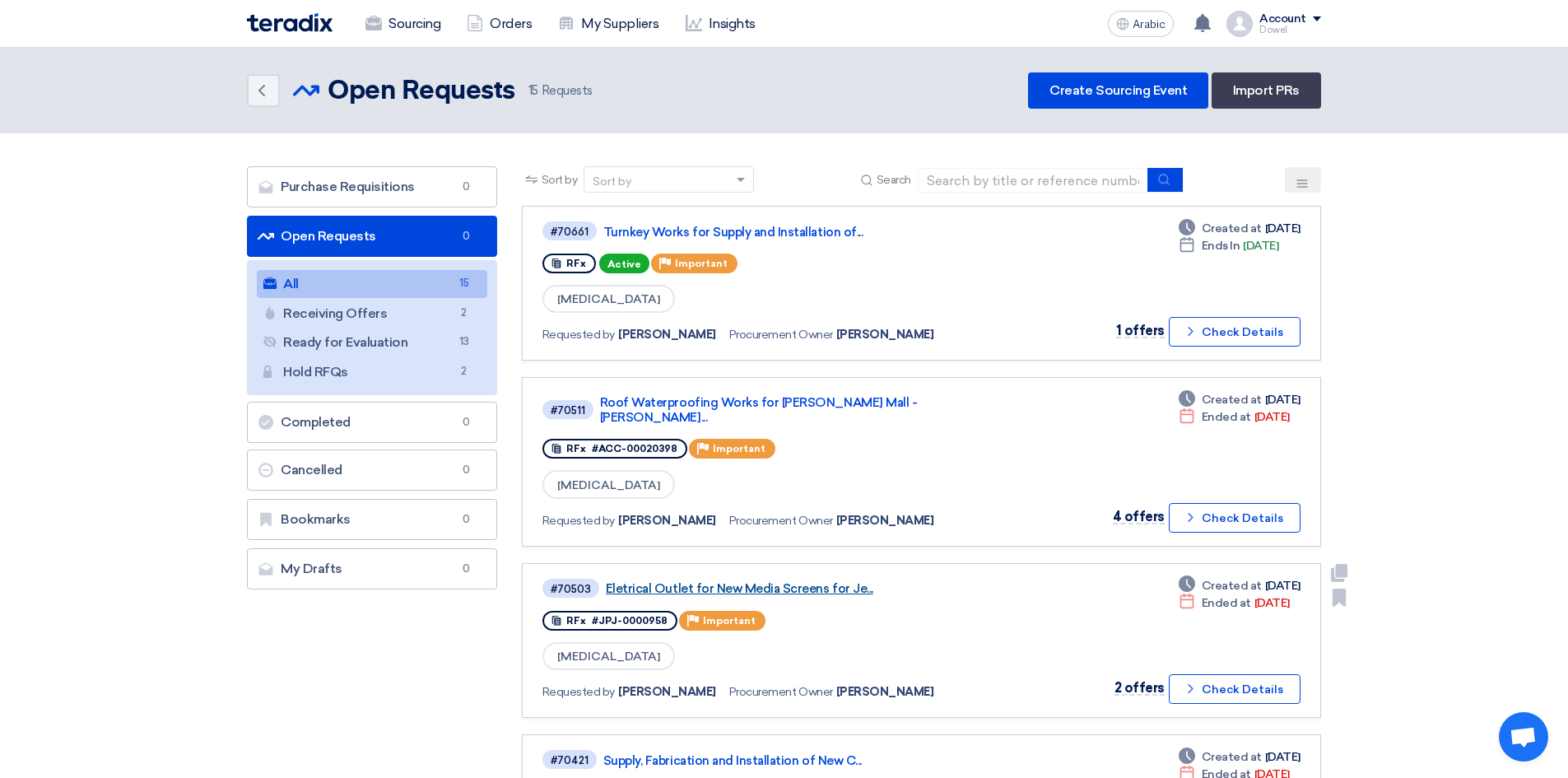 click on "Eletrical Outlet for New Media Screens for Je..." 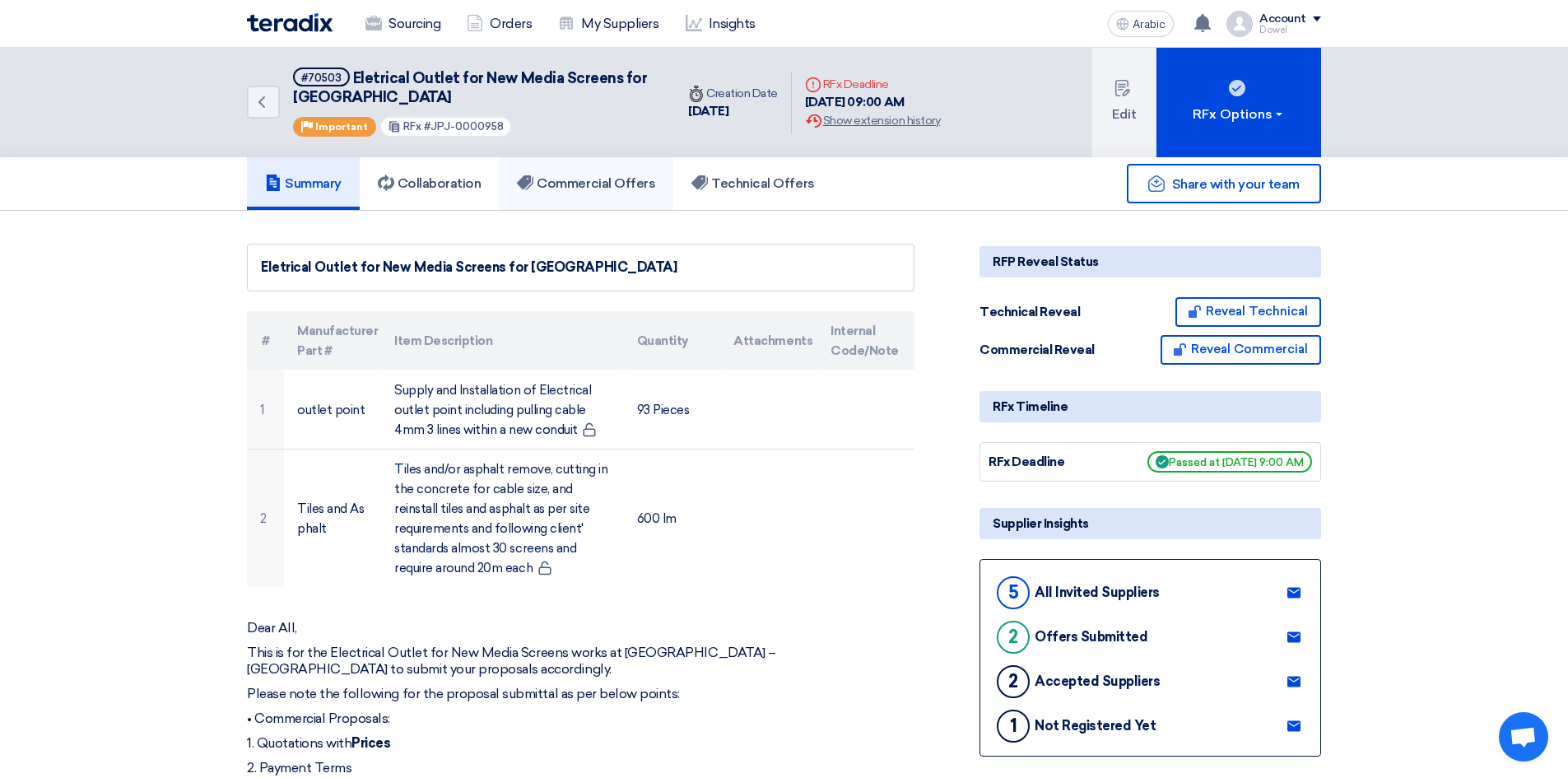 click on "Commercial Offers" 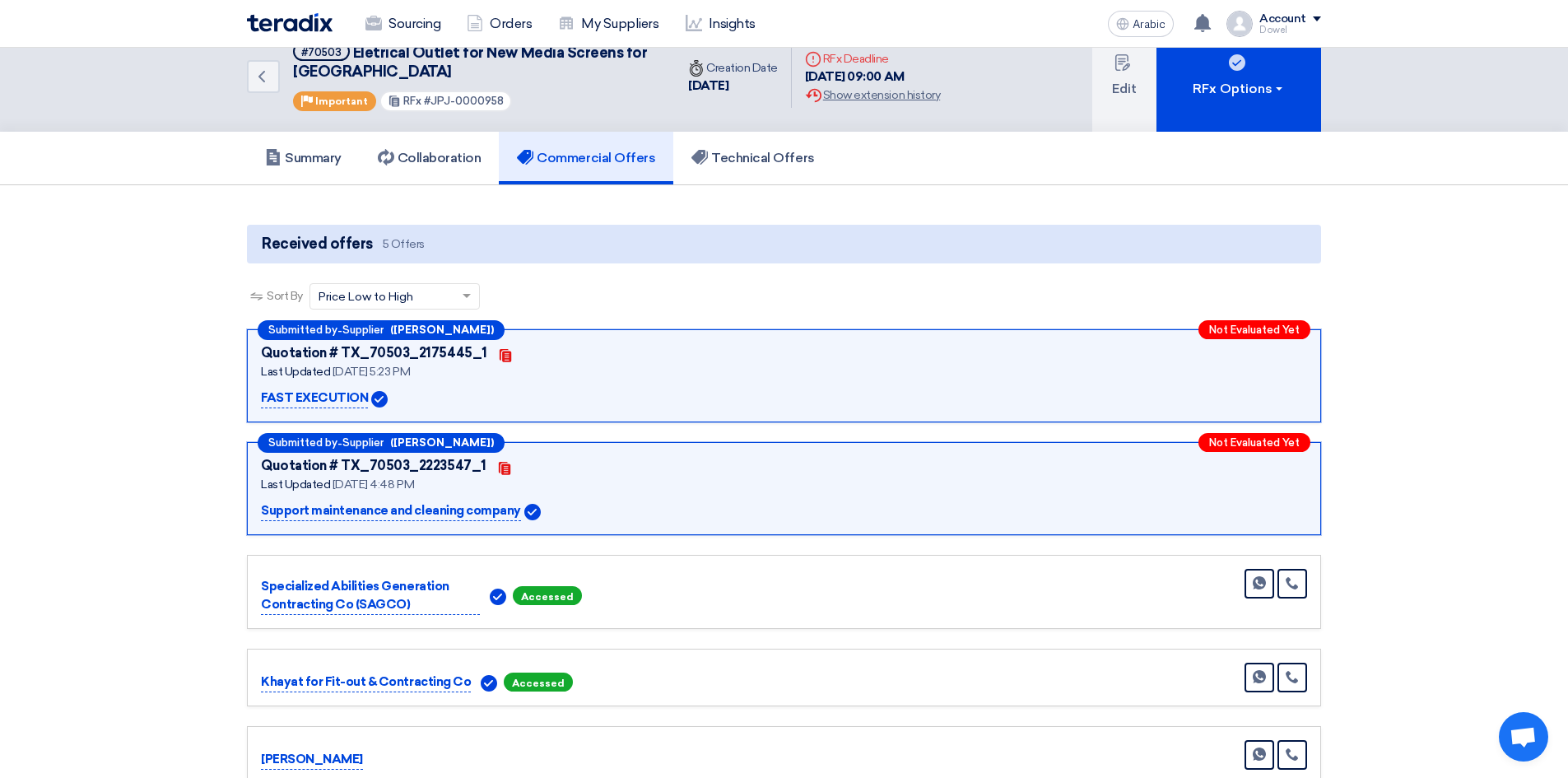 scroll, scrollTop: 0, scrollLeft: 0, axis: both 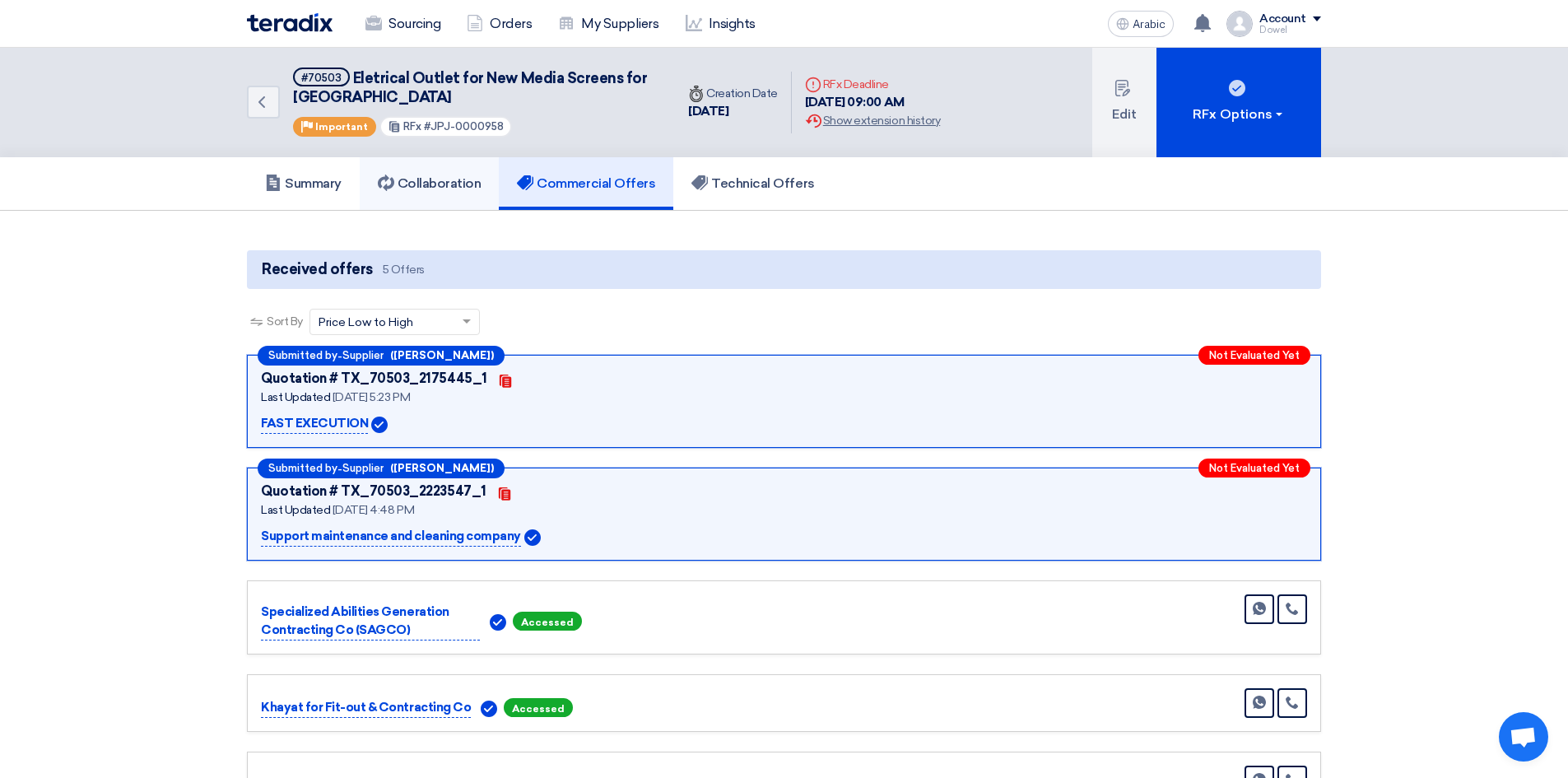 click on "Collaboration" 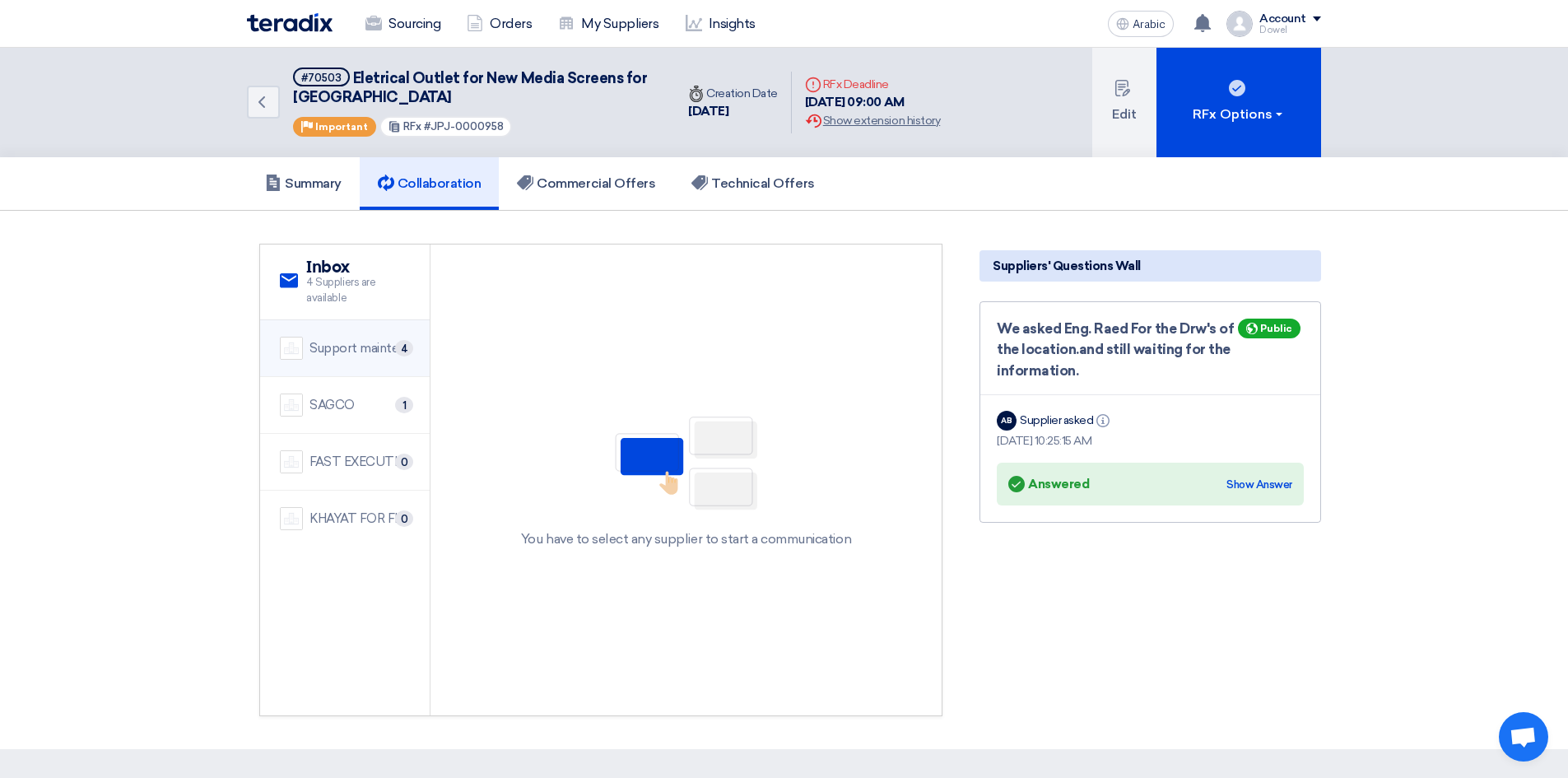 click on "Support maintenance and cleaning company" at bounding box center (435, 348) 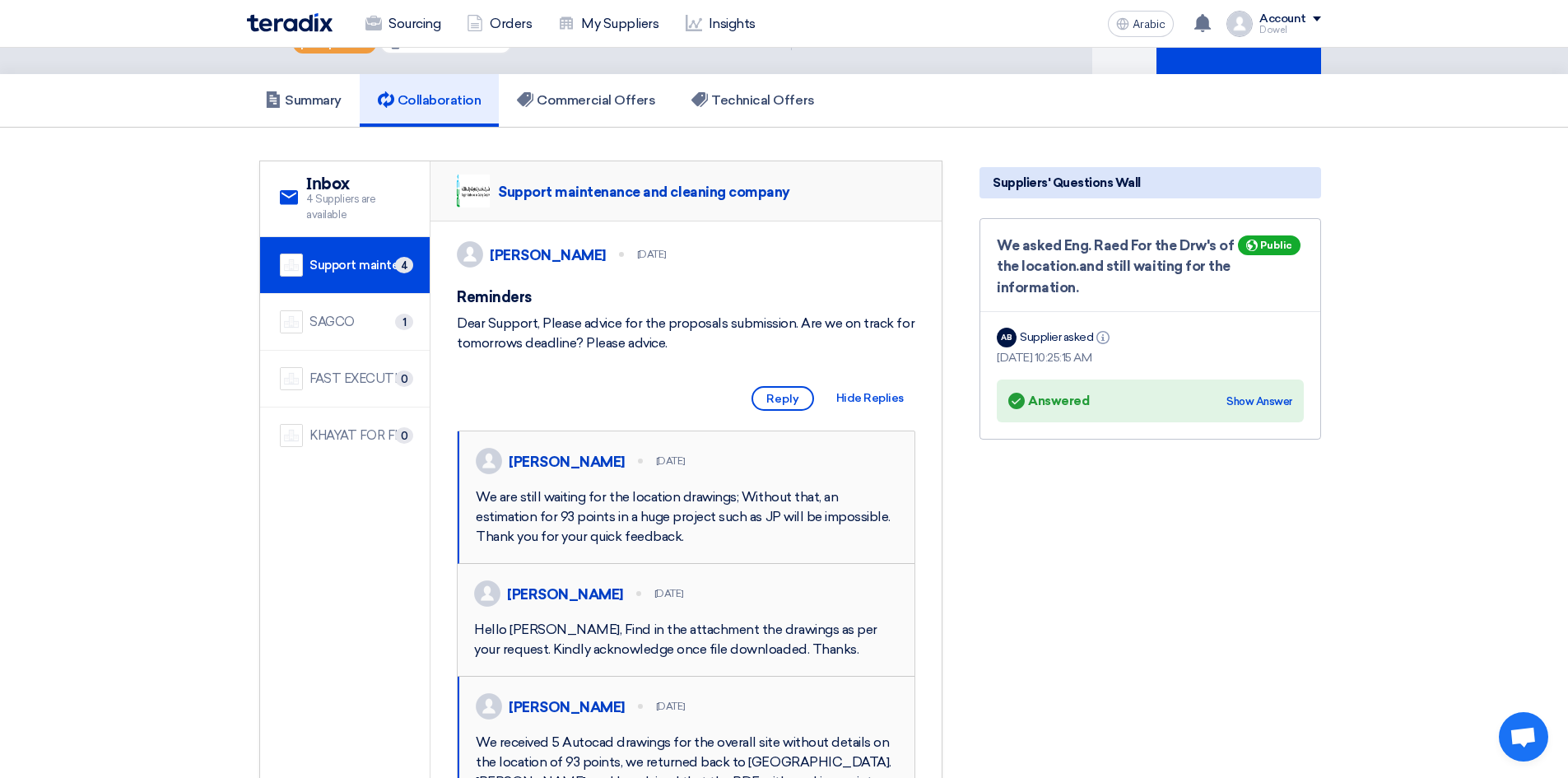 scroll, scrollTop: 82, scrollLeft: 0, axis: vertical 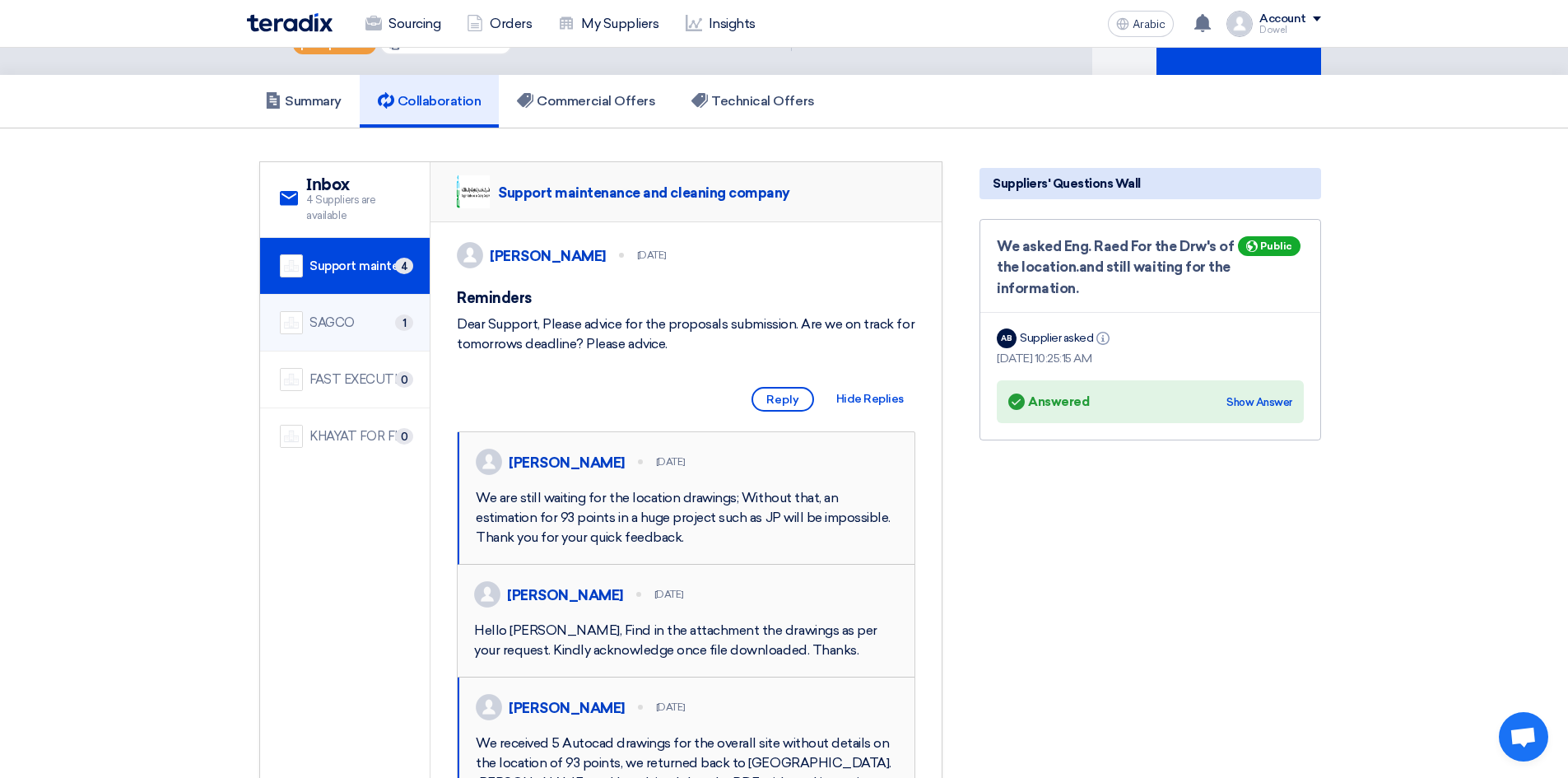 click on "SAGCO
1" at bounding box center (345, 323) 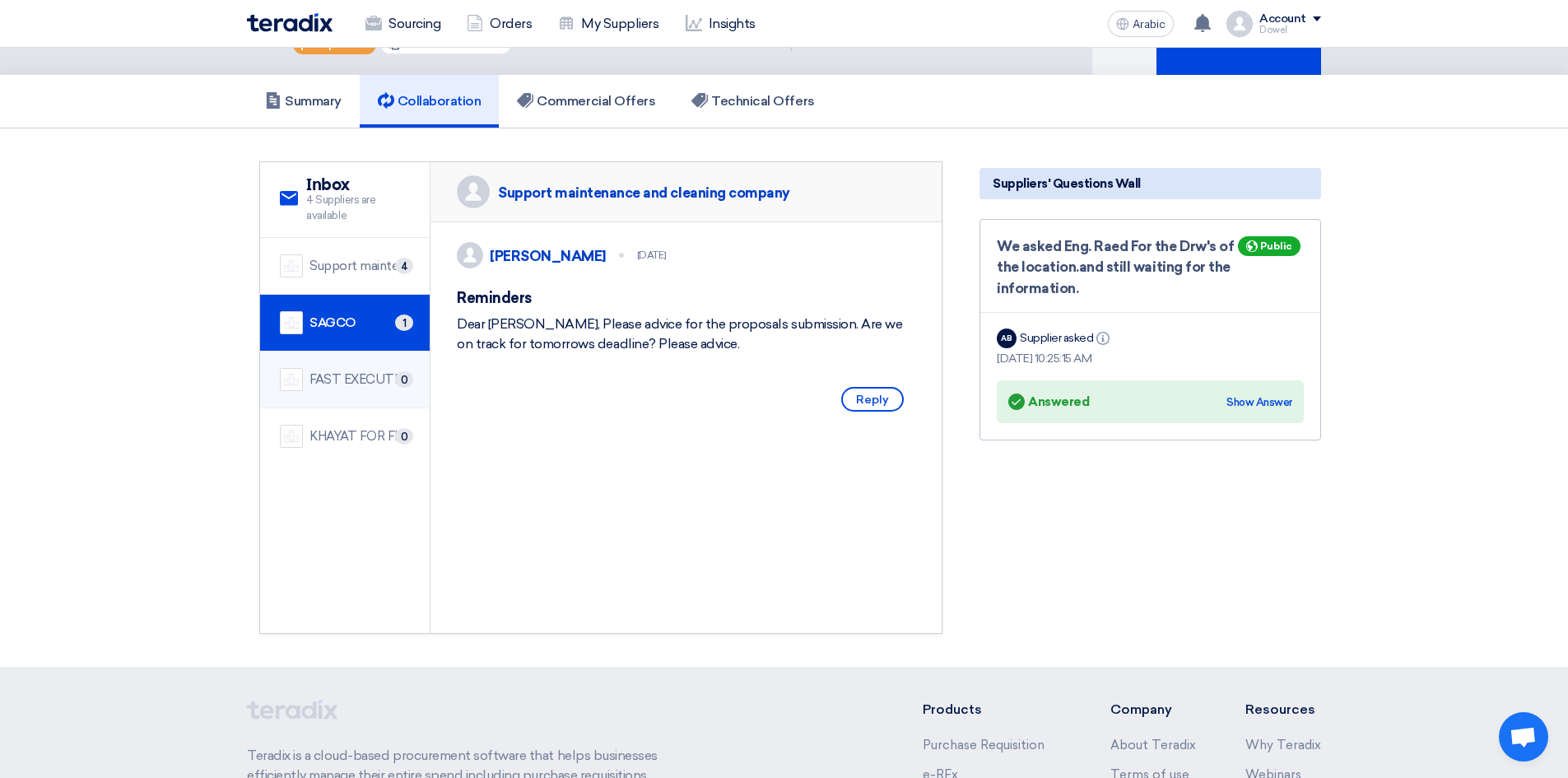 click on "FAST EXECUTION" at bounding box center [362, 380] 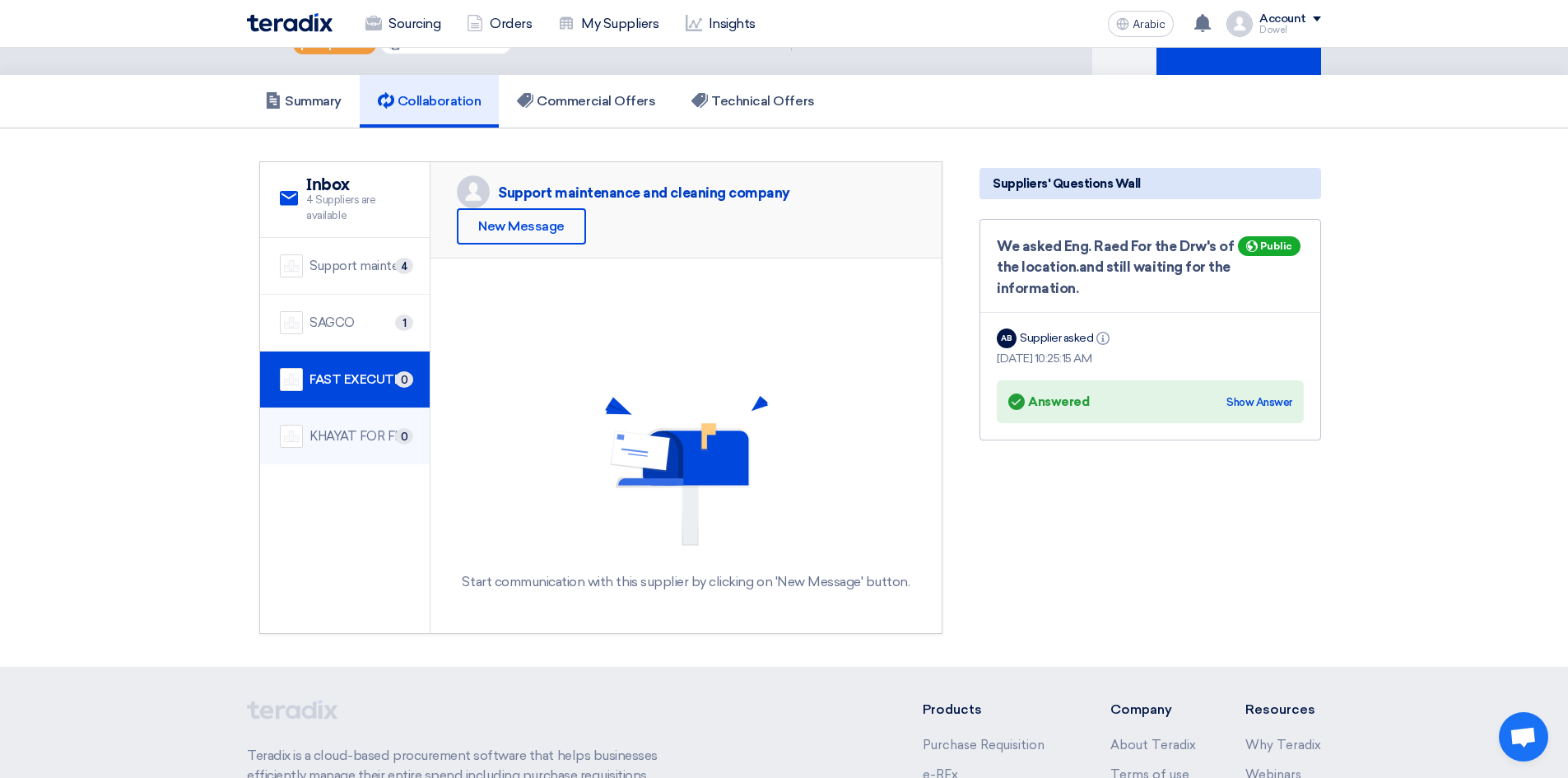 click on "KHAYAT FOR FITOUT AND CONTRACTING" at bounding box center [435, 436] 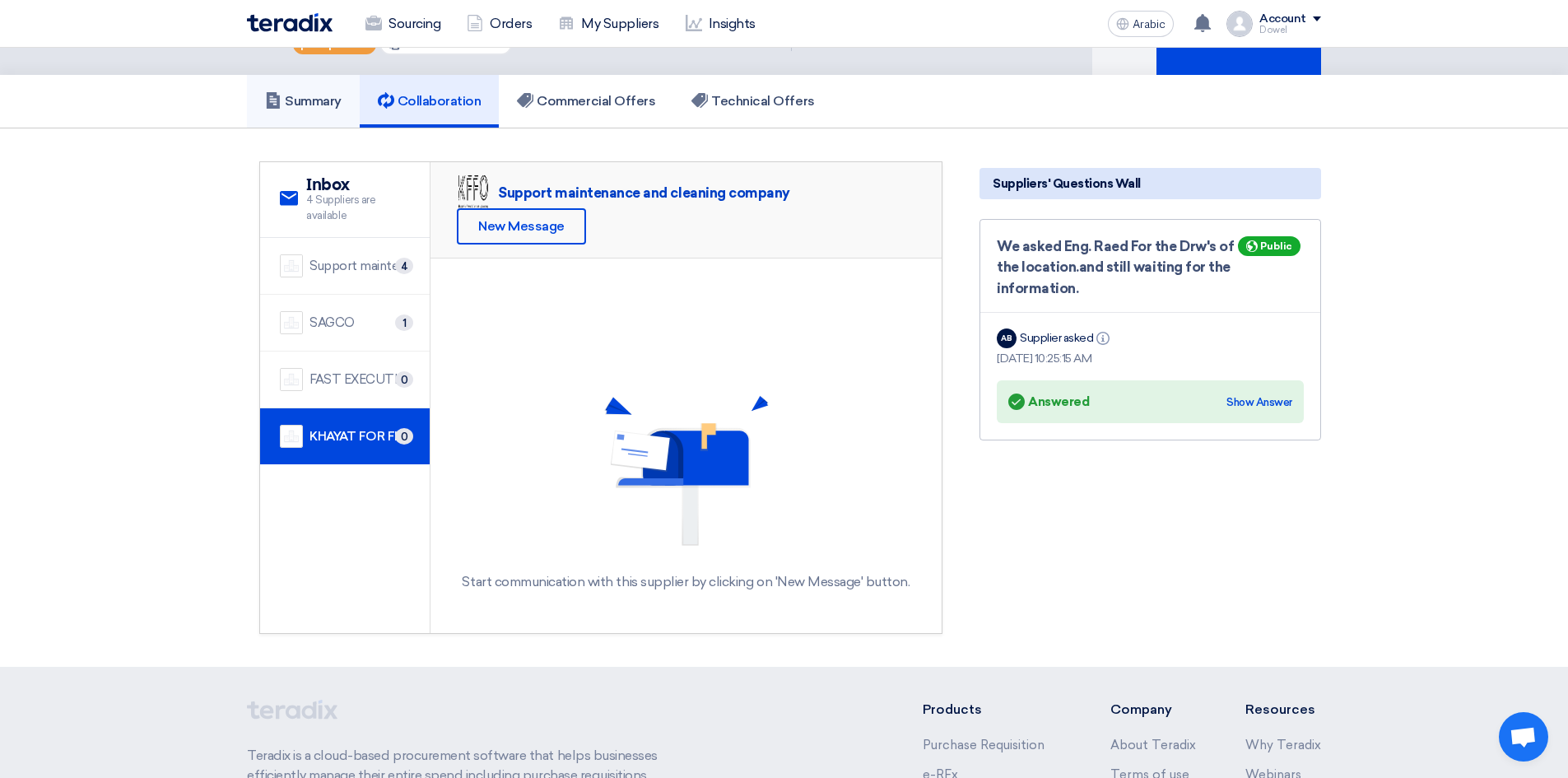 click on "Summary" 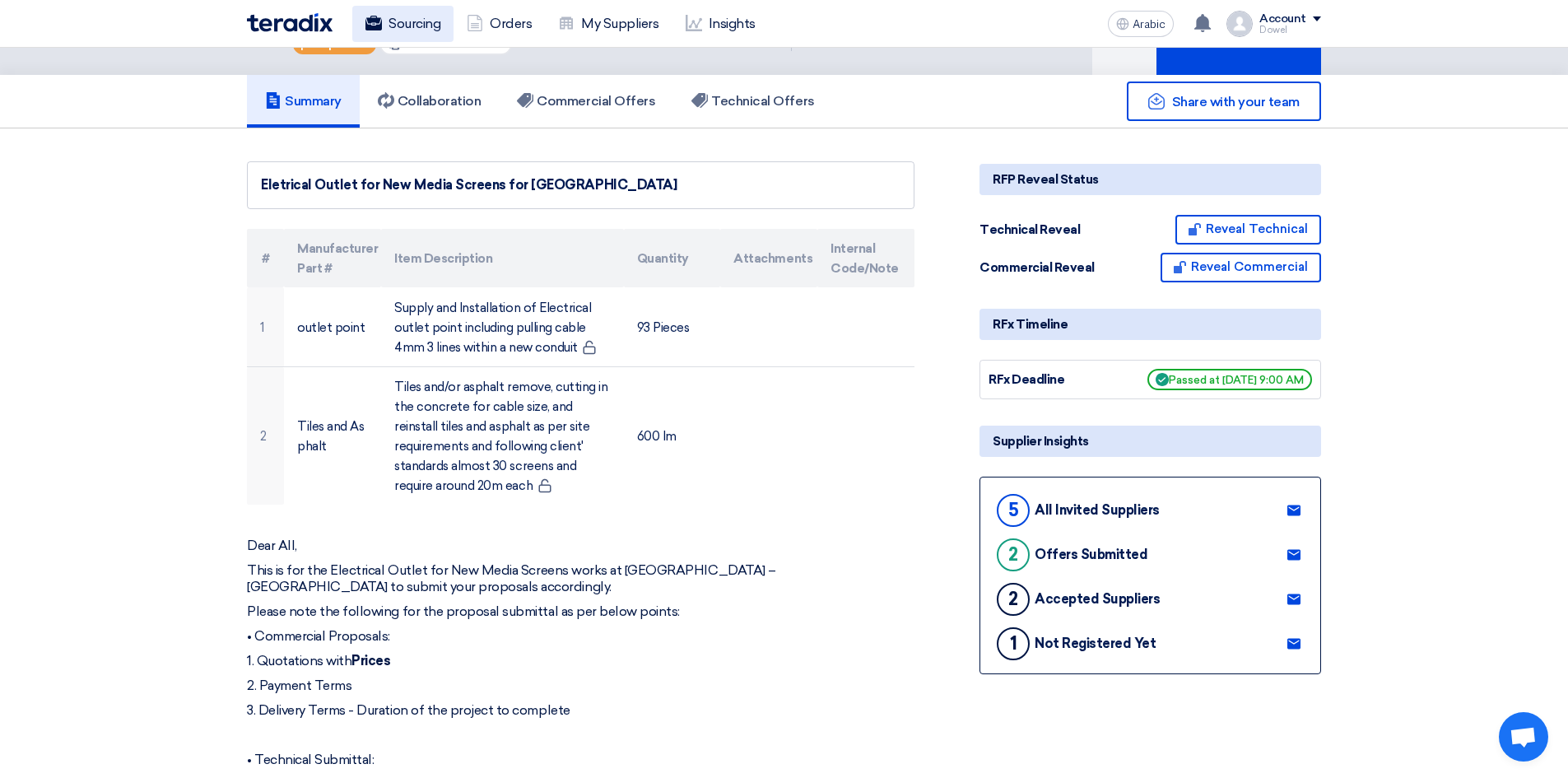 click on "Sourcing" 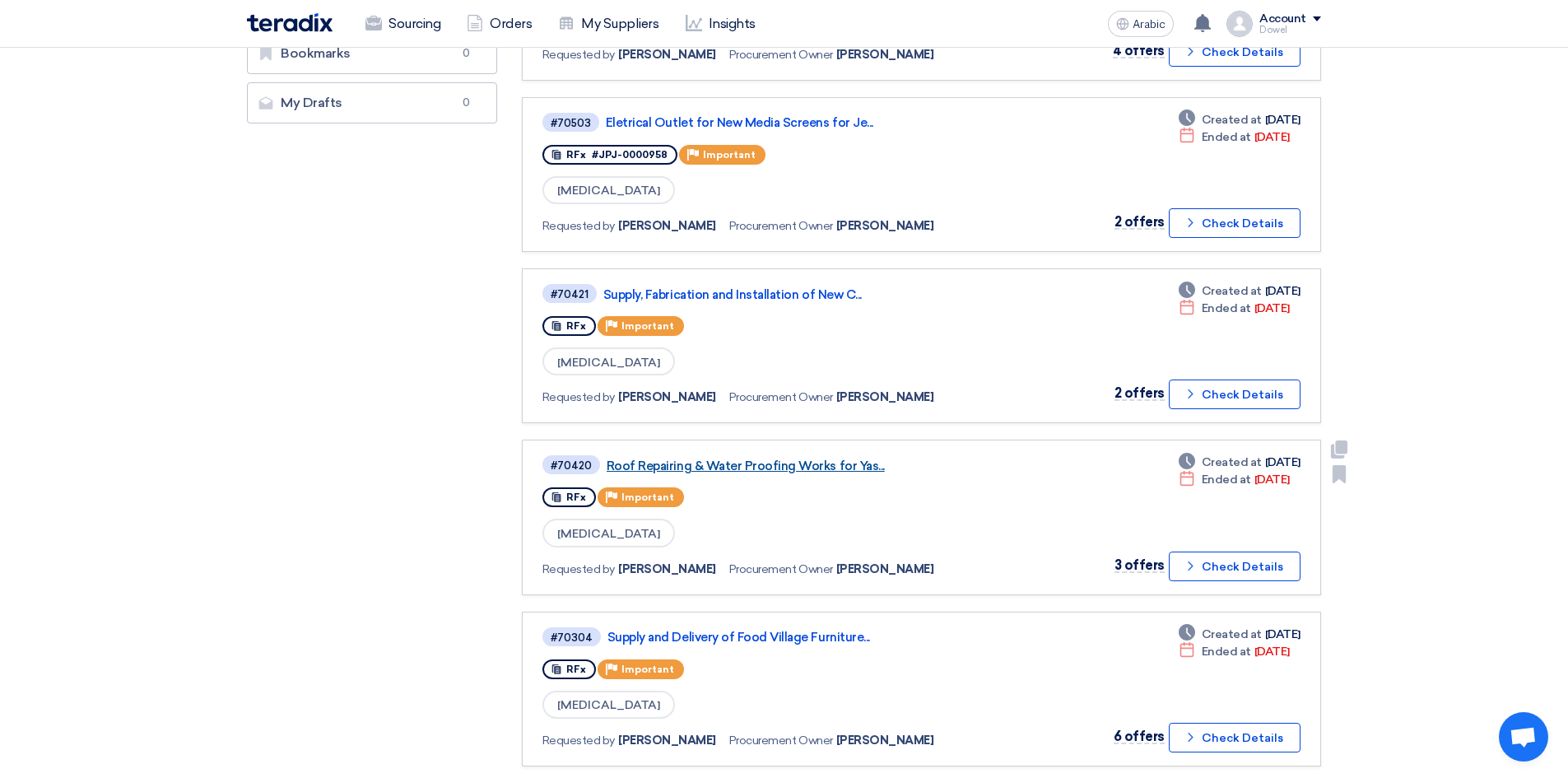 scroll, scrollTop: 494, scrollLeft: 0, axis: vertical 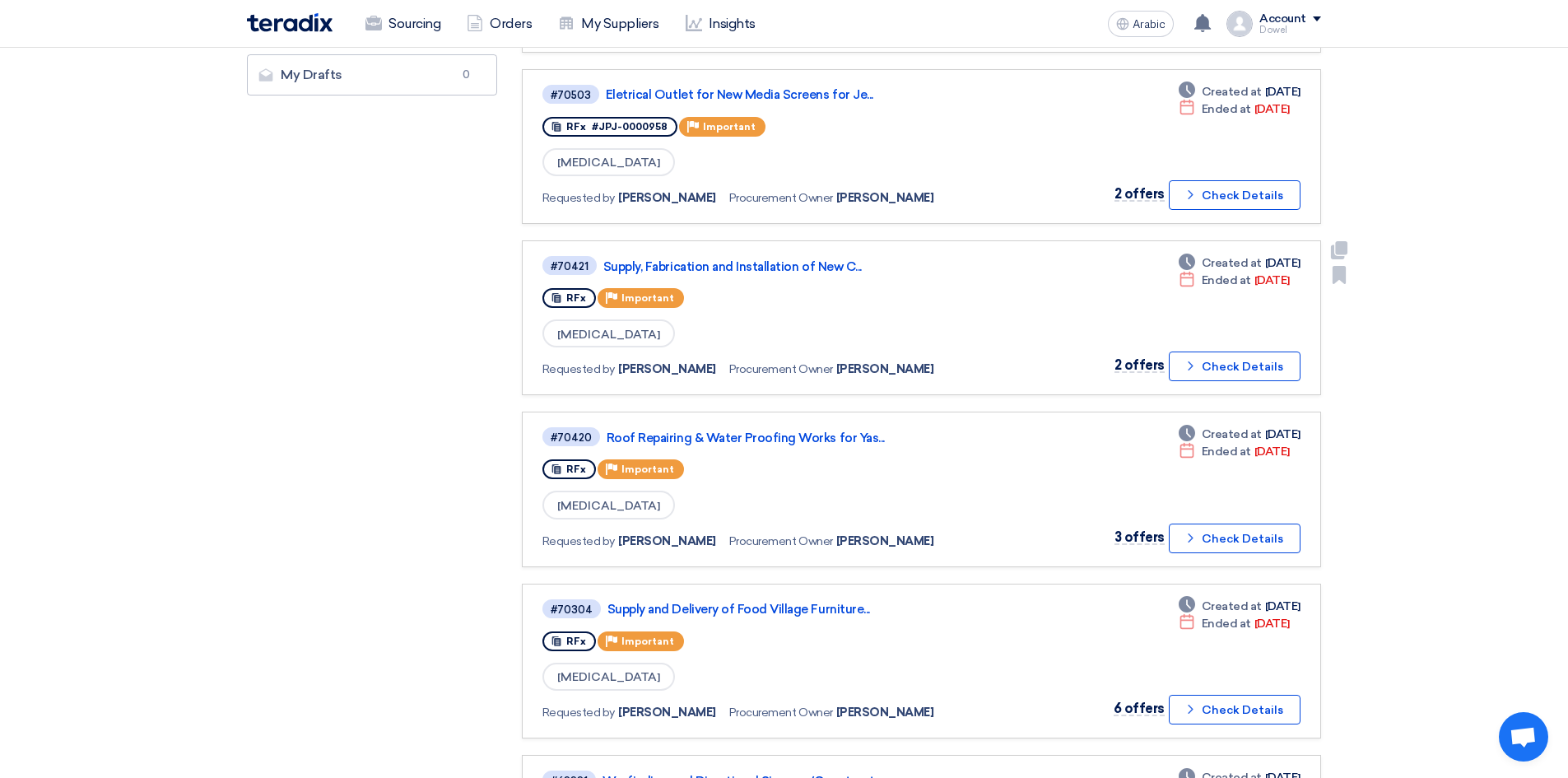 click on "#70421
Supply, Fabrication and Installation of New C..." 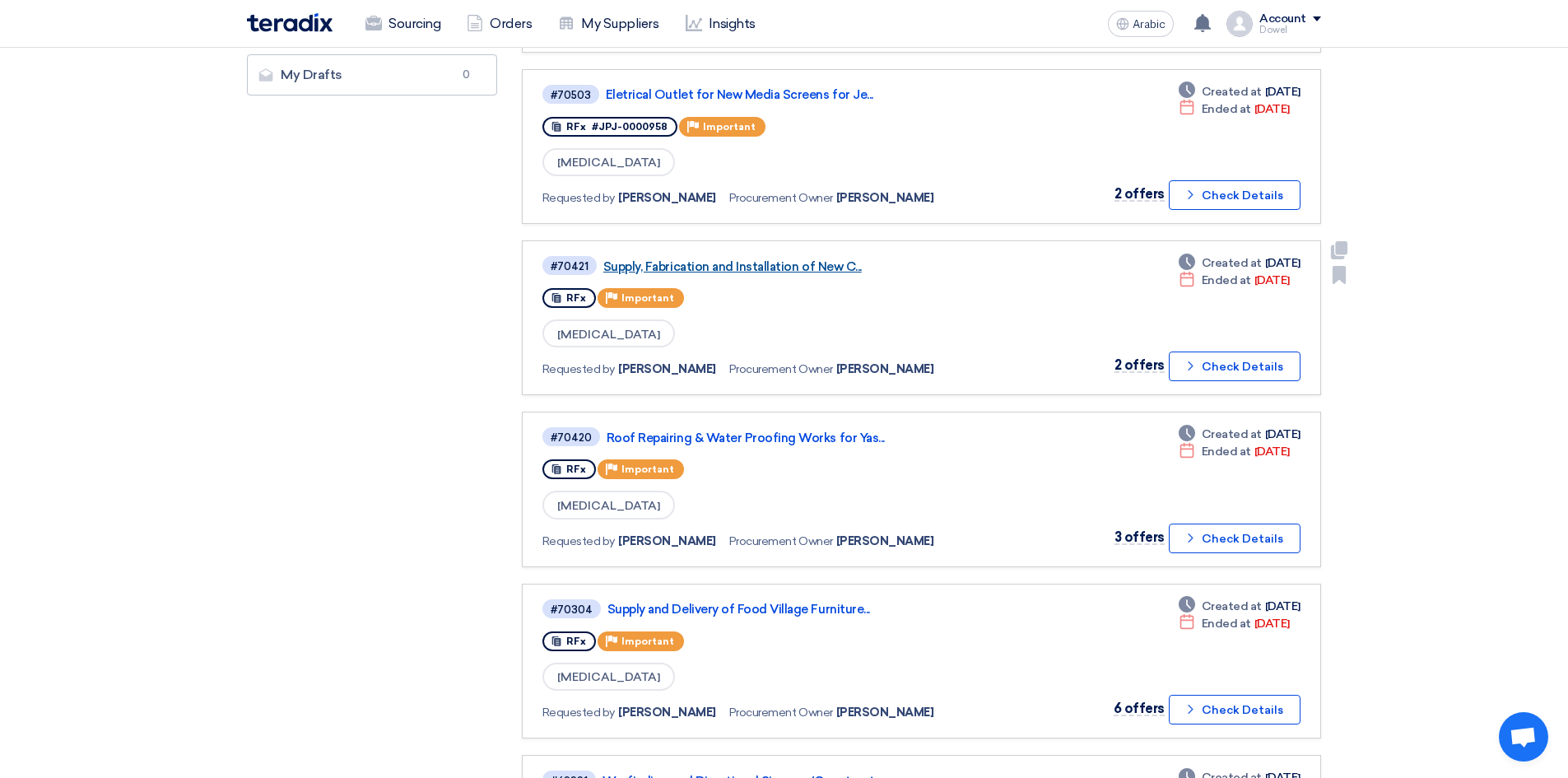 click on "Supply, Fabrication and Installation of New C..." 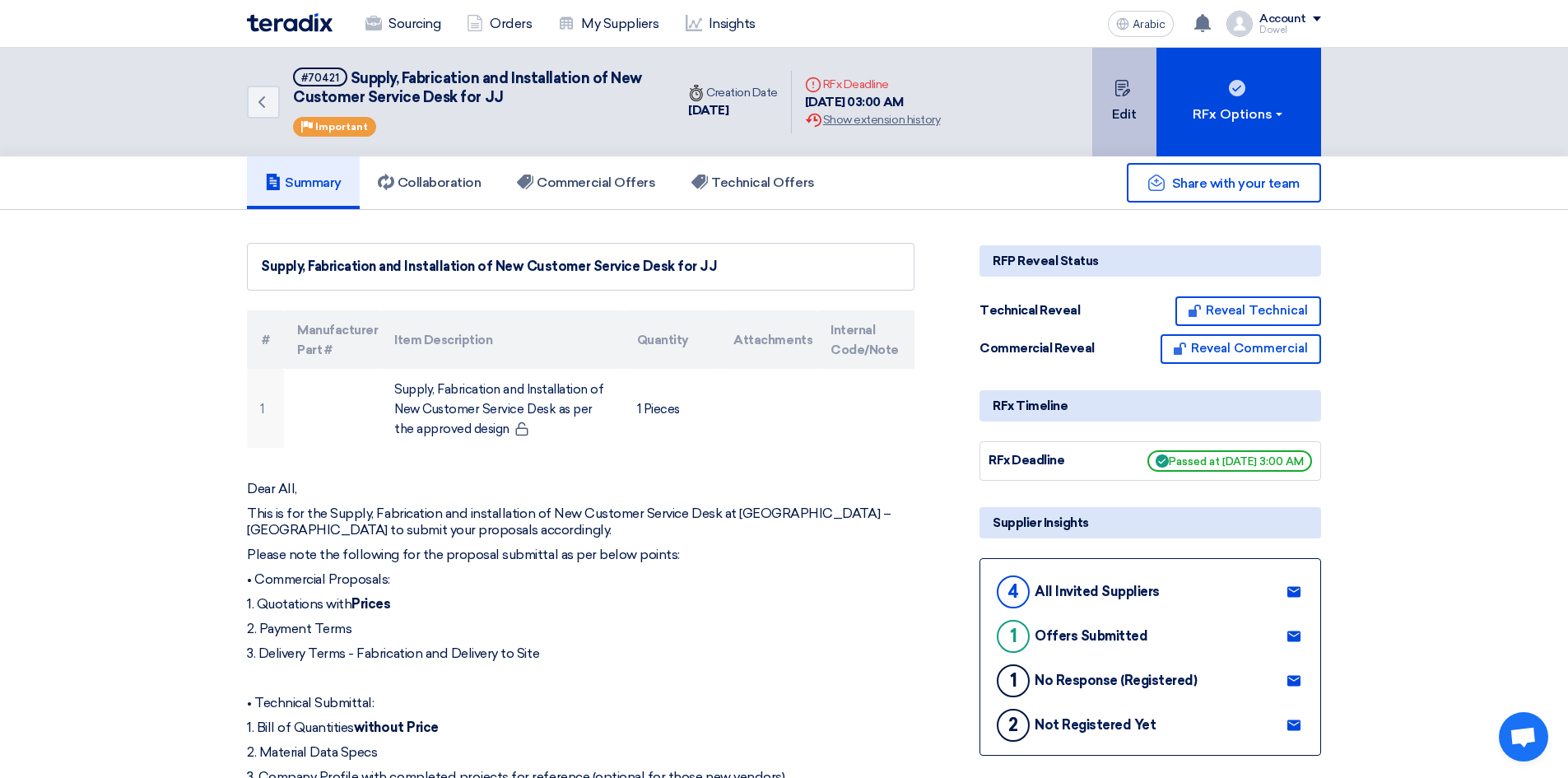 click on "Edit" 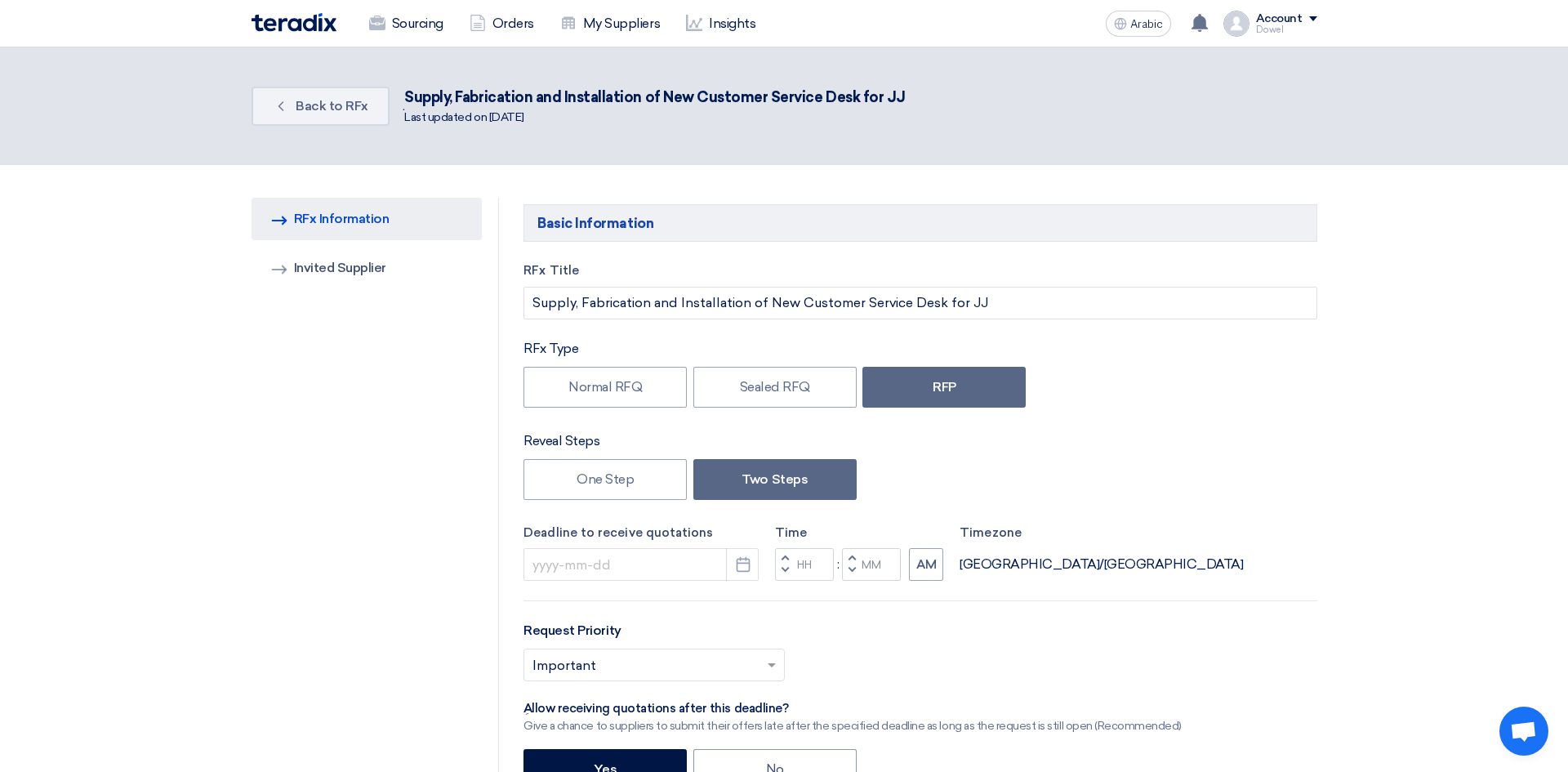 type on "[DATE]" 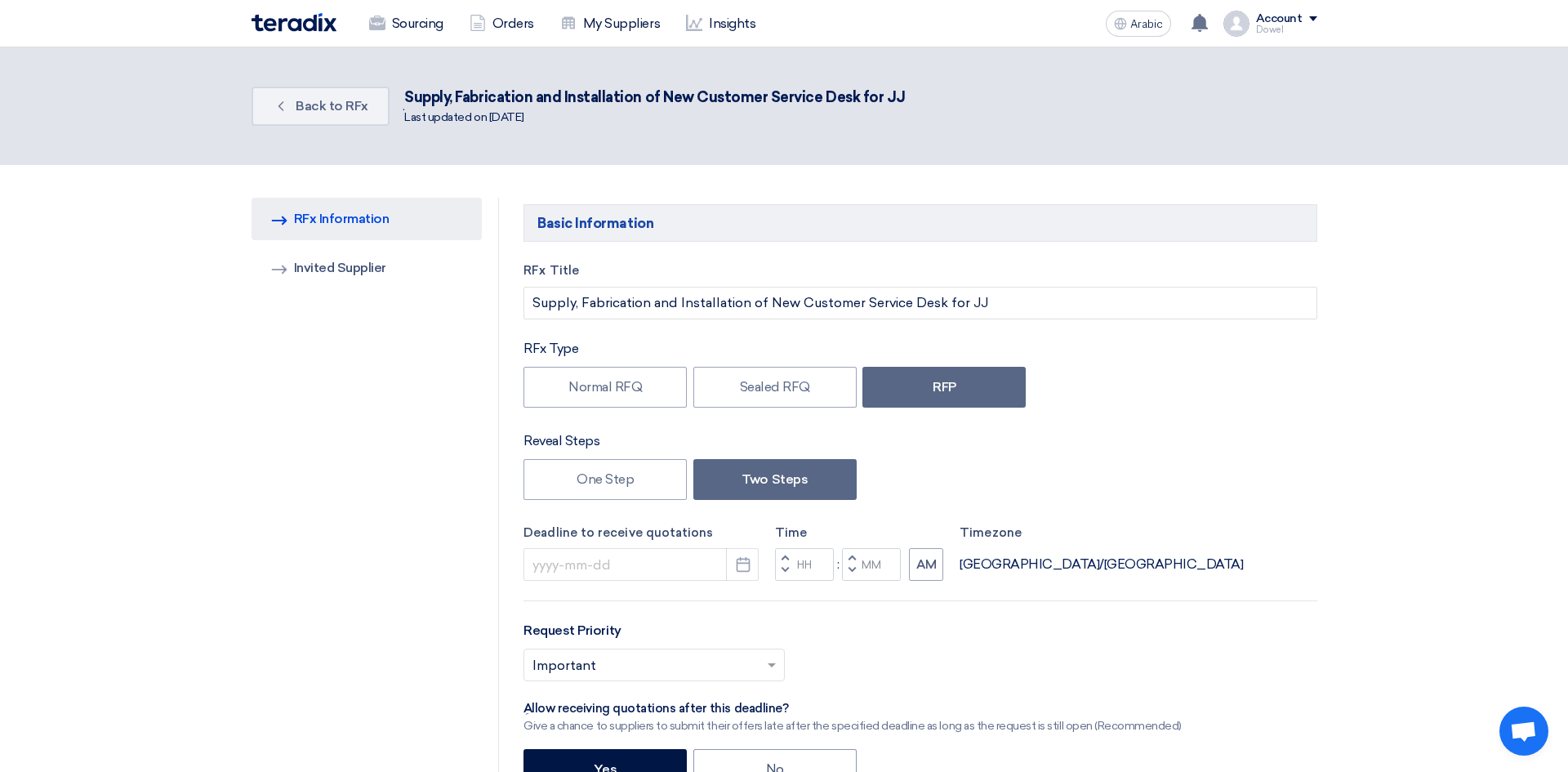 type on "03" 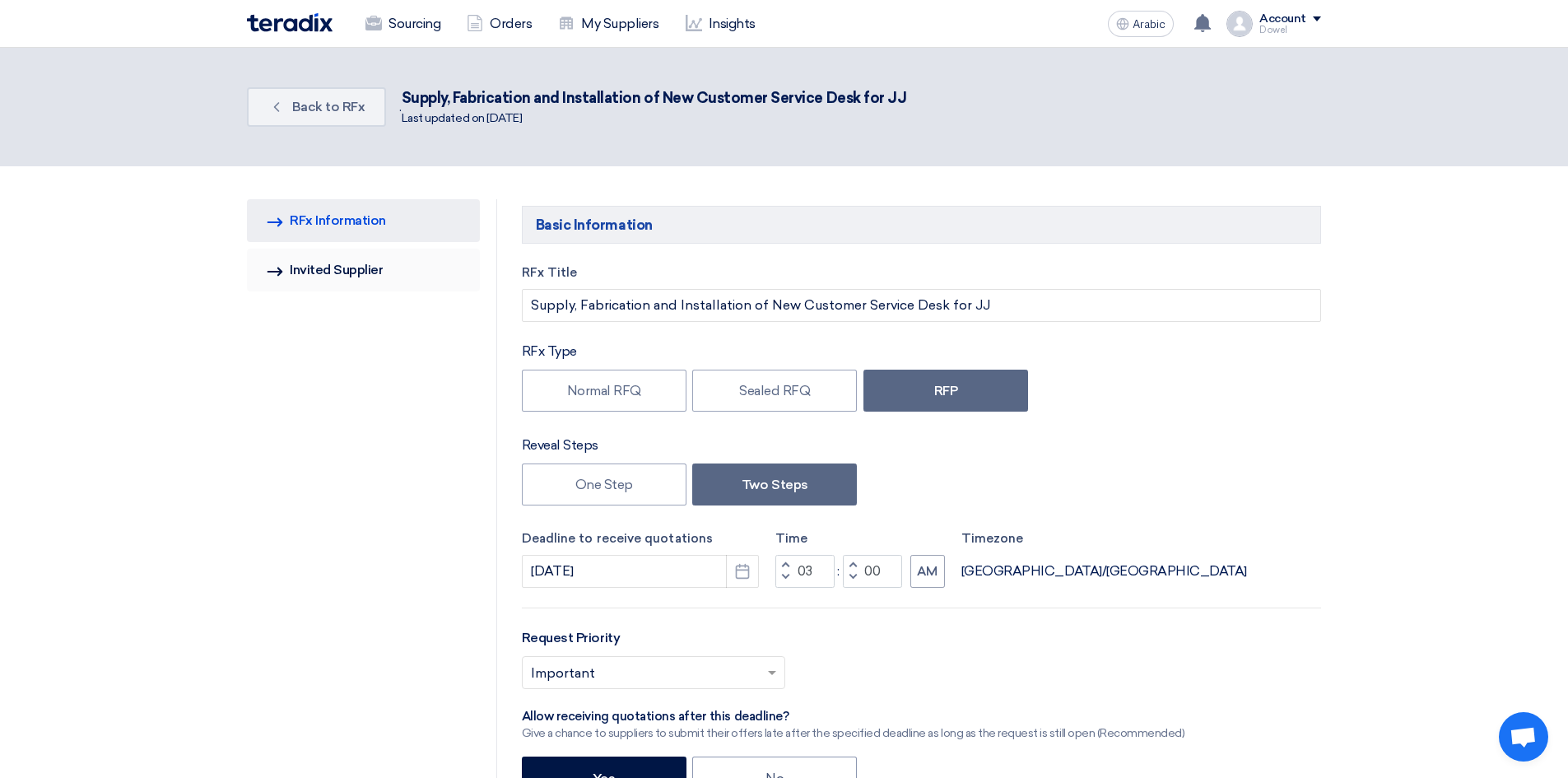 click on "Invited Supplier" 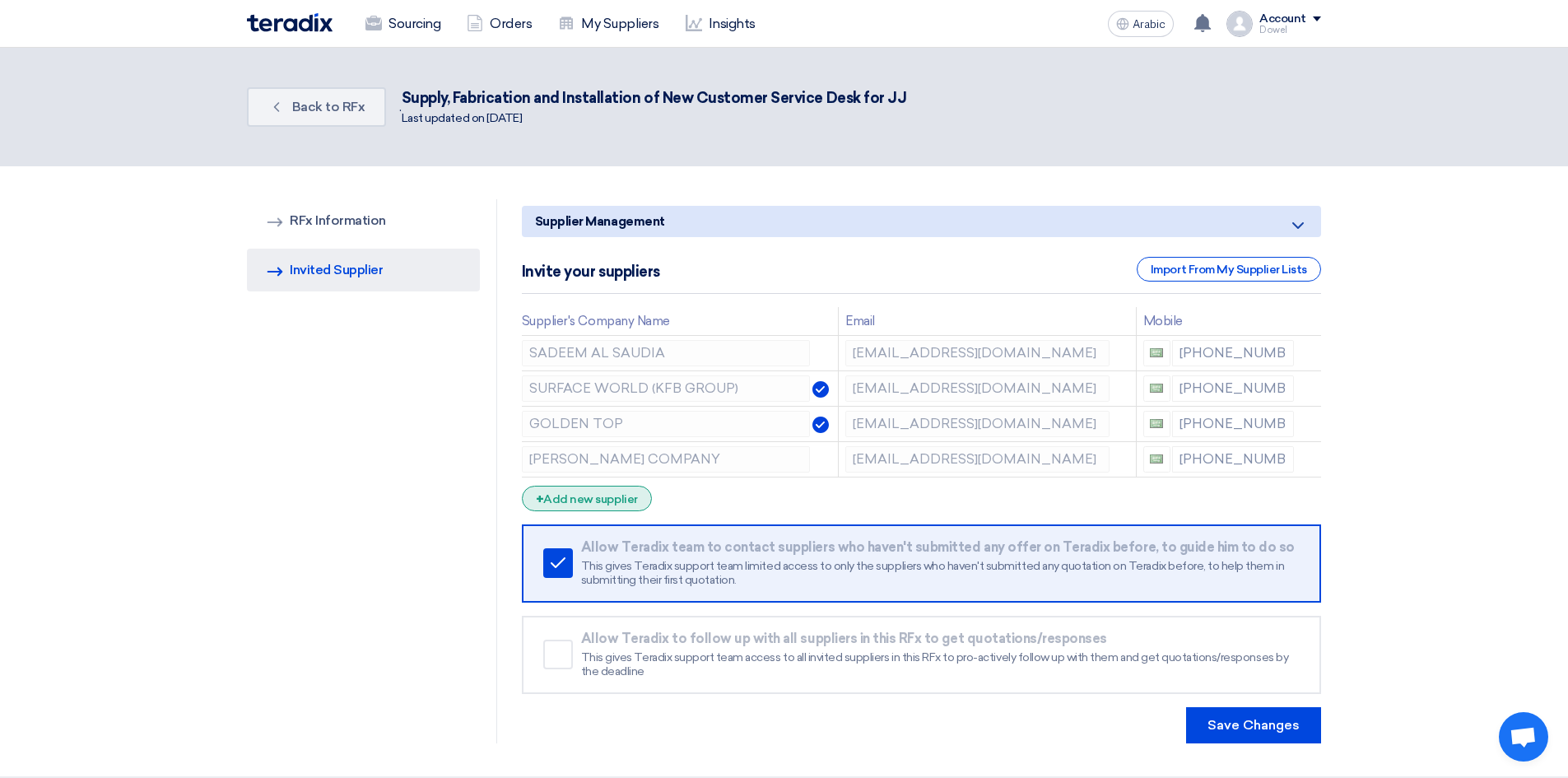 click on "+
Add new supplier" 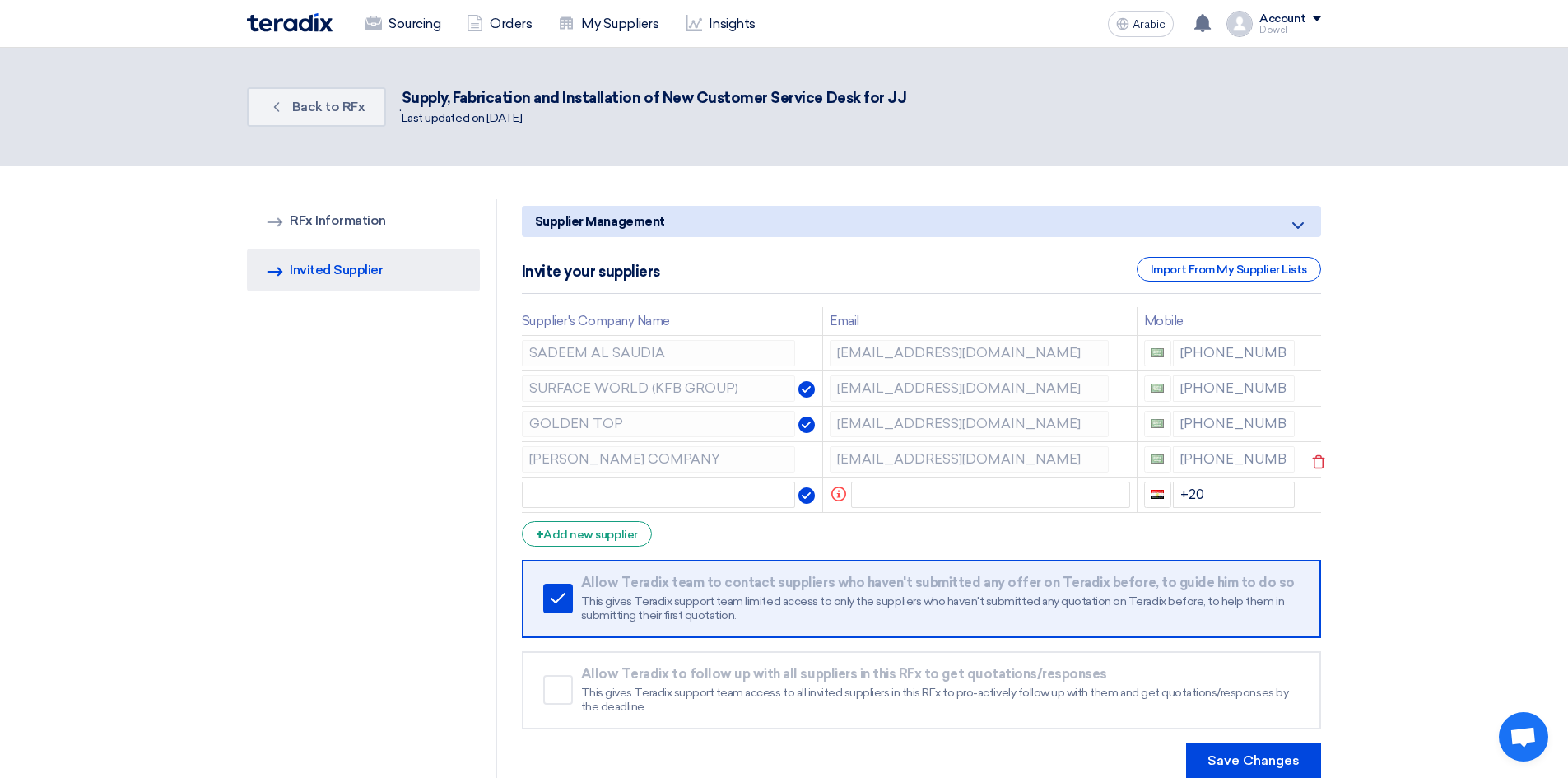 click on "[PERSON_NAME] COMPANY" 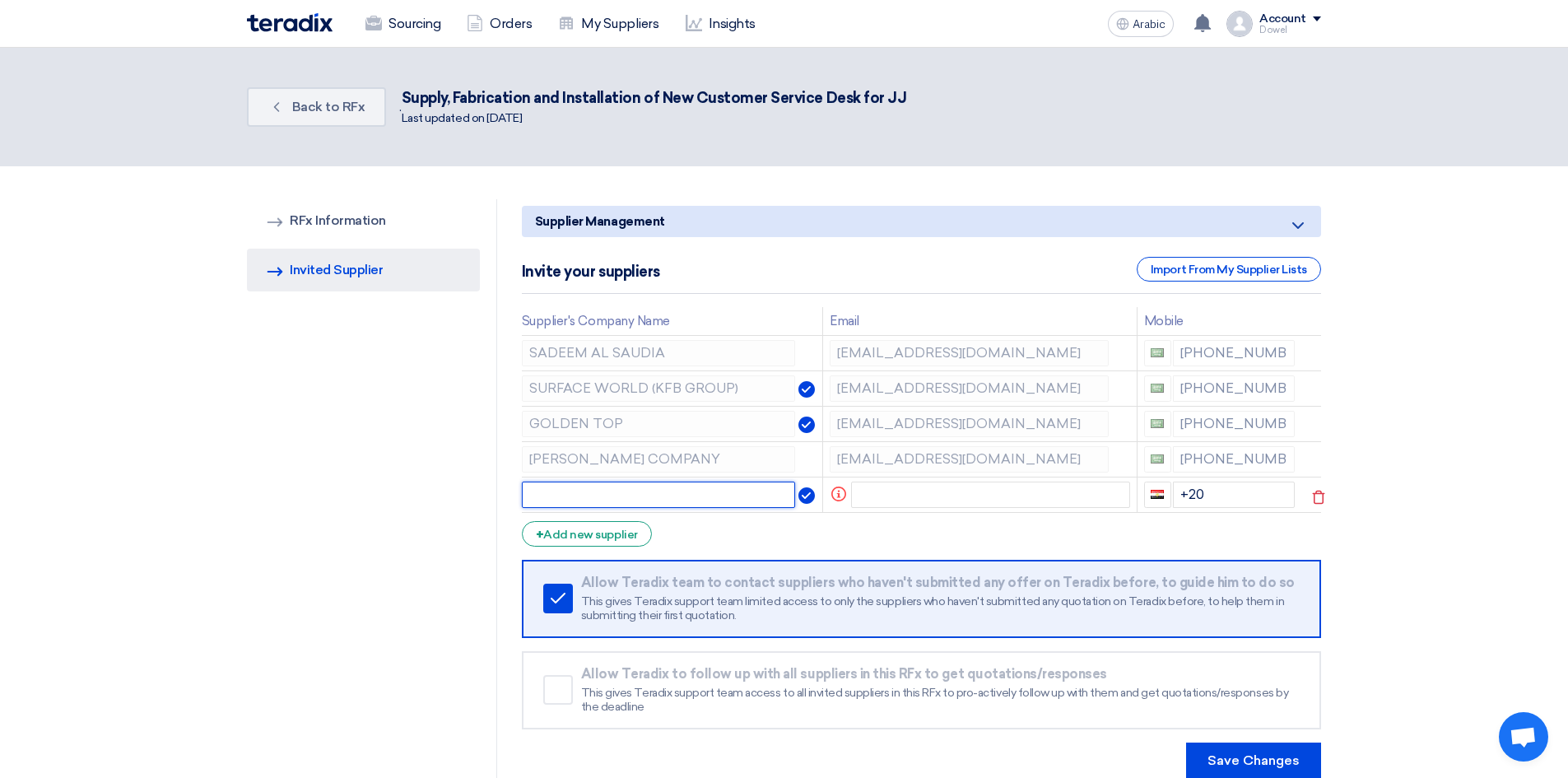 click 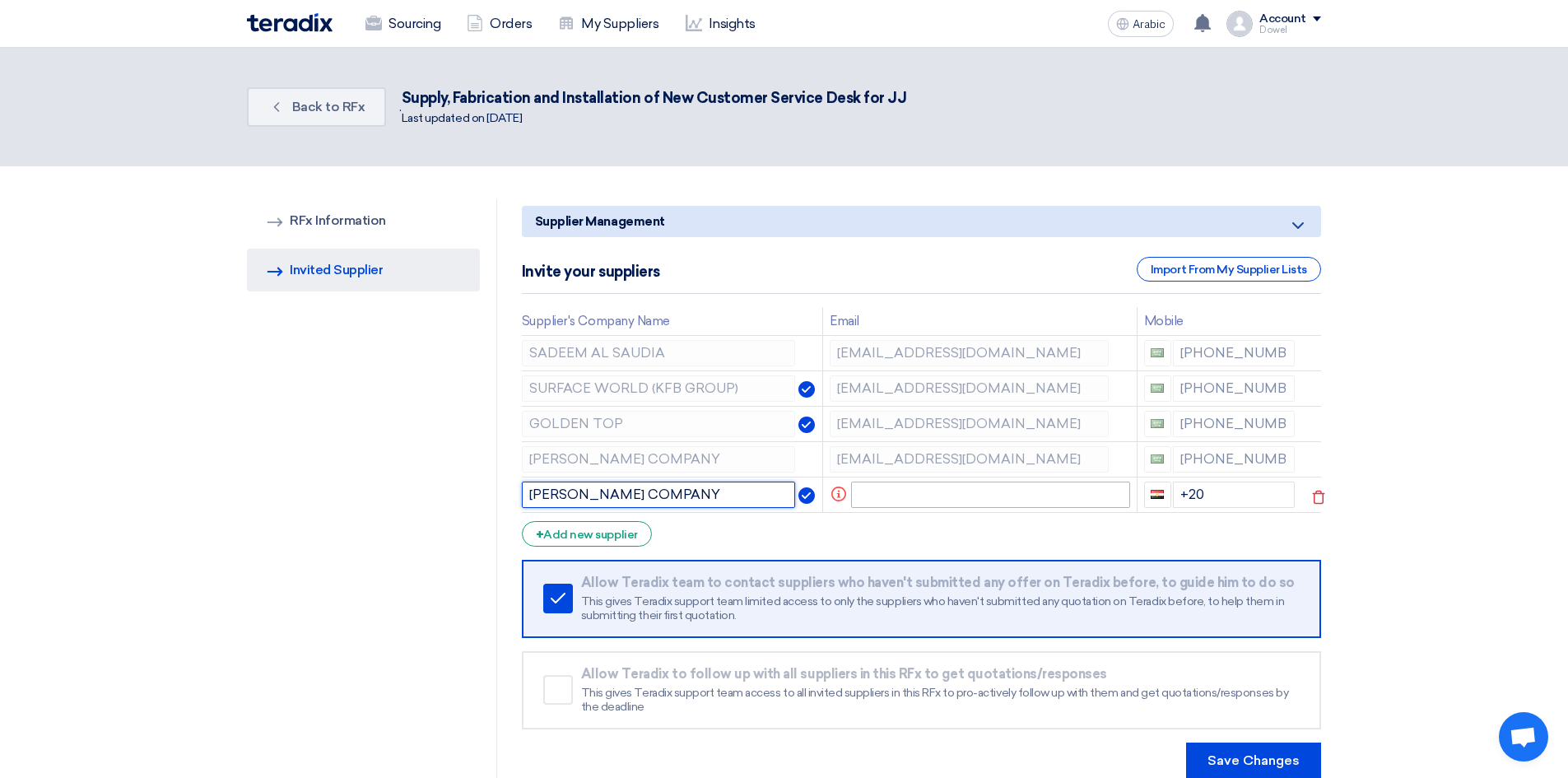 type on "[PERSON_NAME] COMPANY" 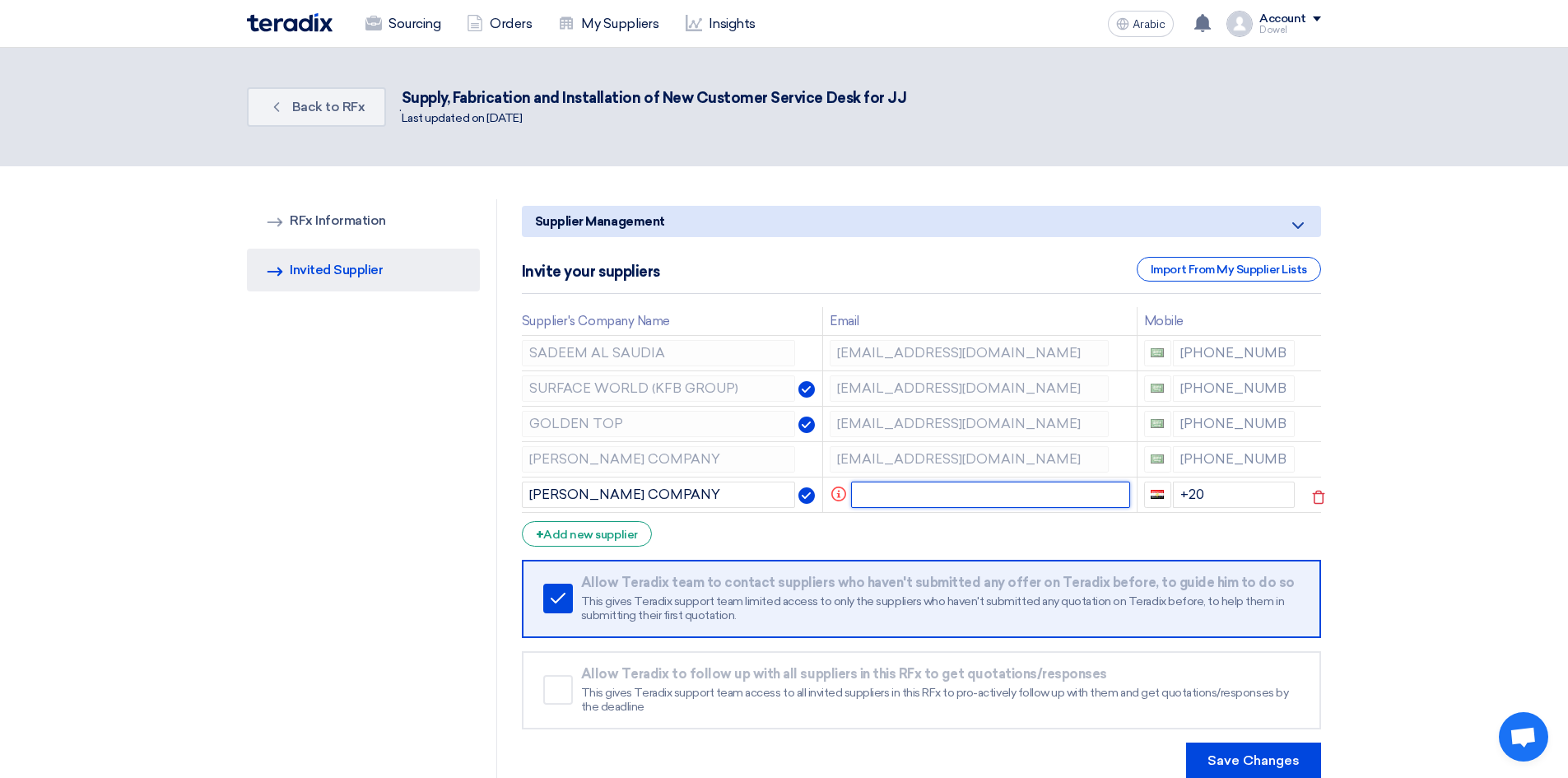 click 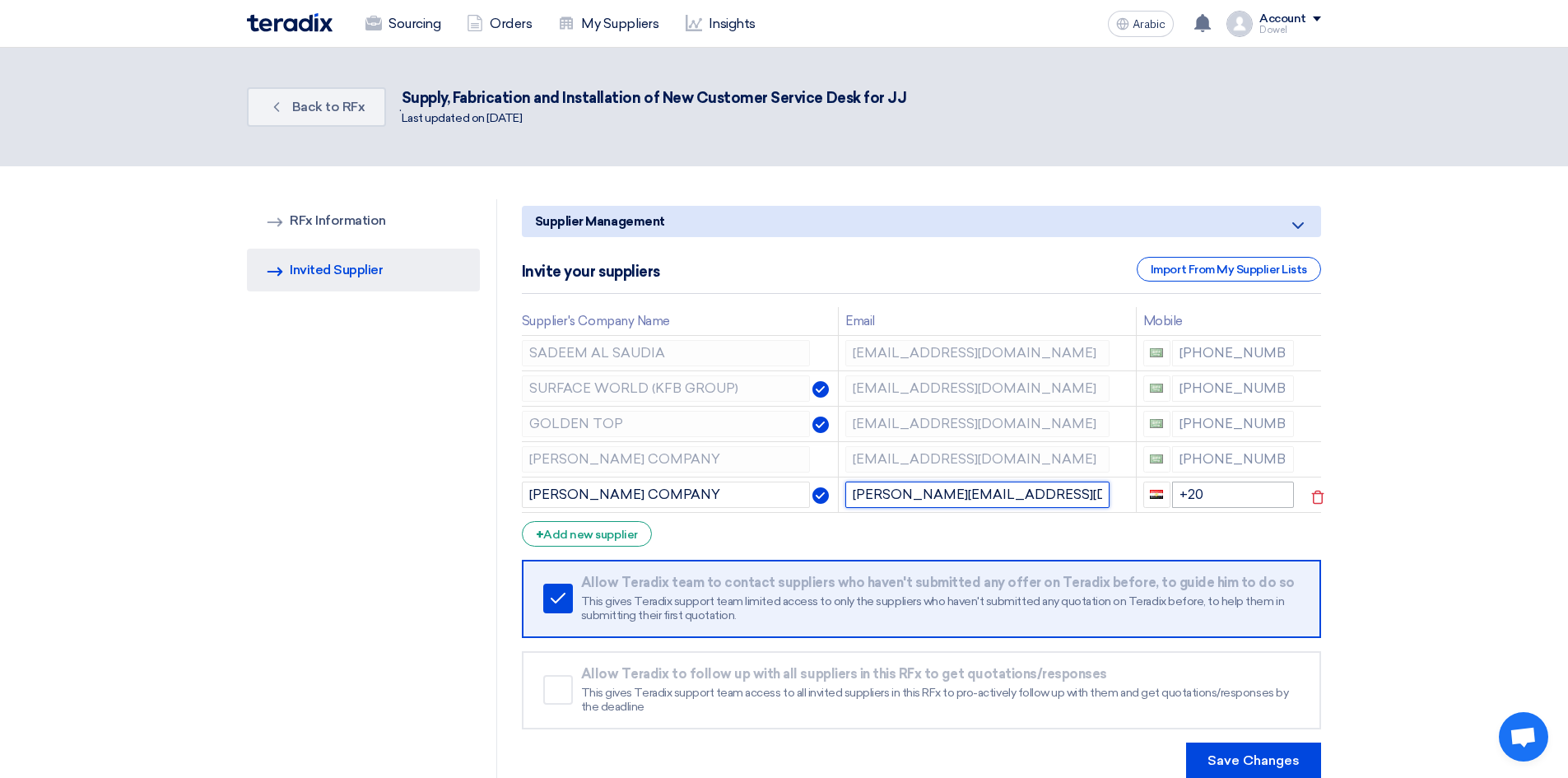 type on "[PERSON_NAME][EMAIL_ADDRESS][DOMAIN_NAME]" 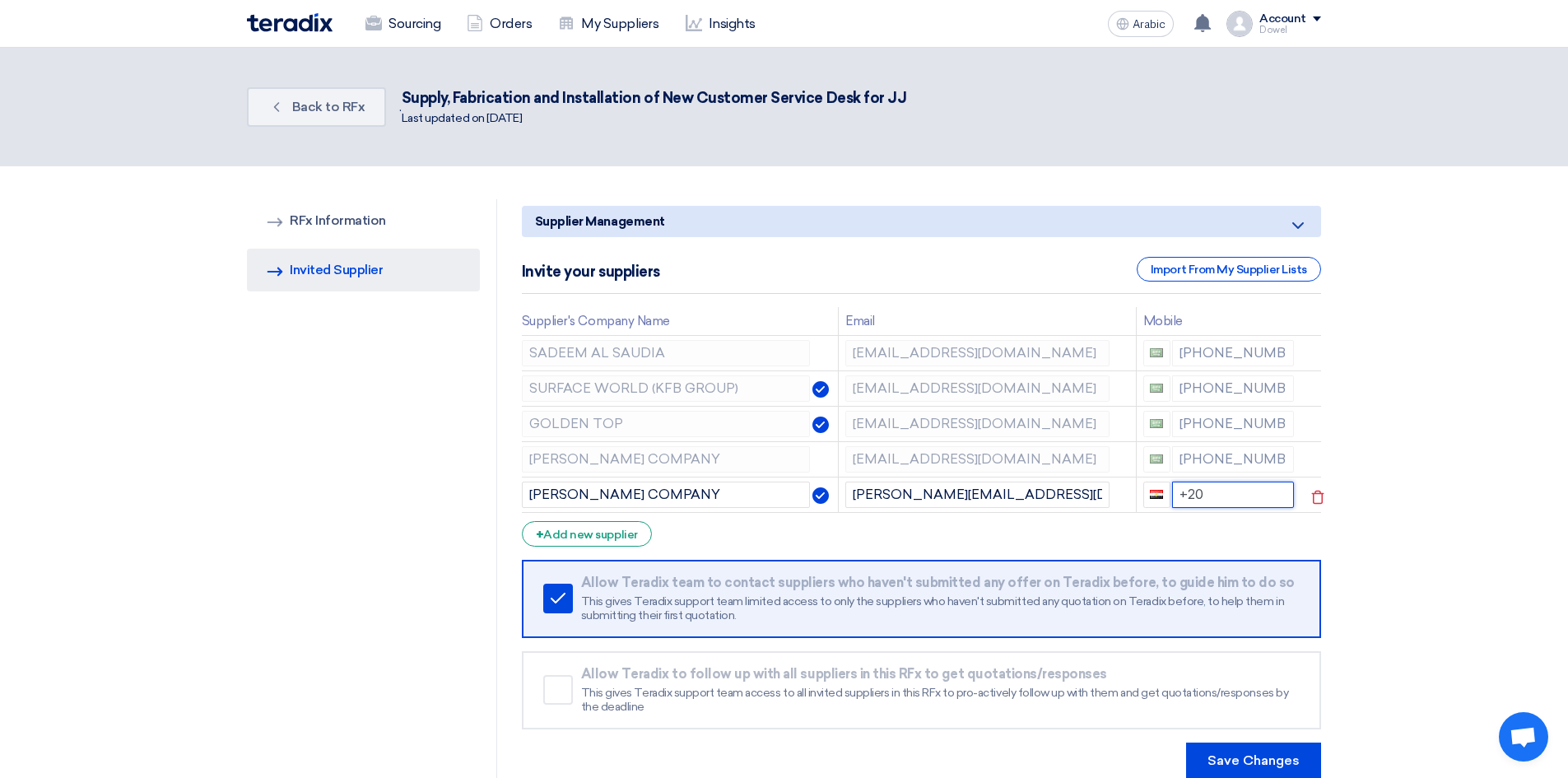 drag, startPoint x: 1227, startPoint y: 496, endPoint x: 1130, endPoint y: 483, distance: 97.86726 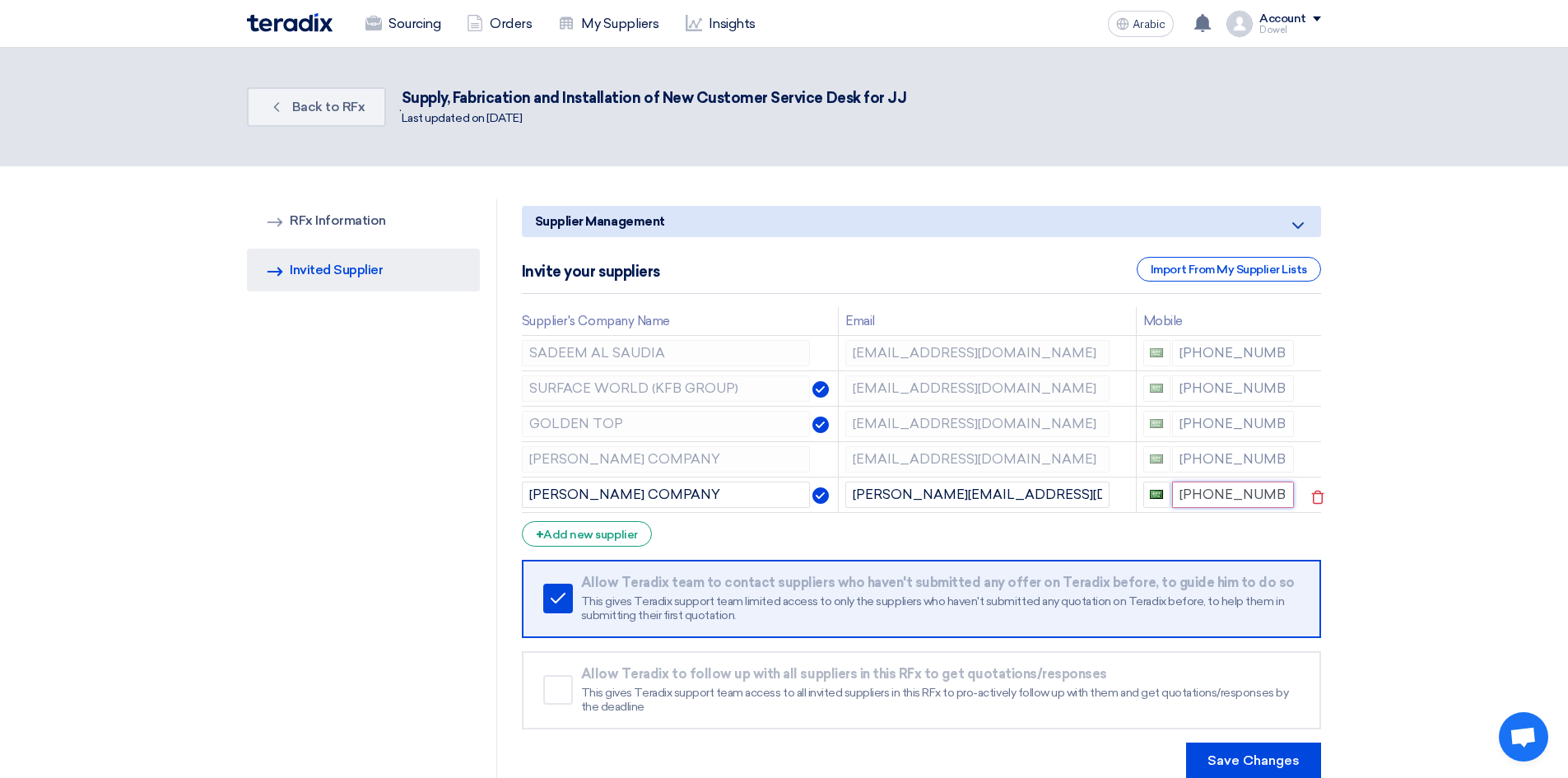 type on "[PHONE_NUMBER]" 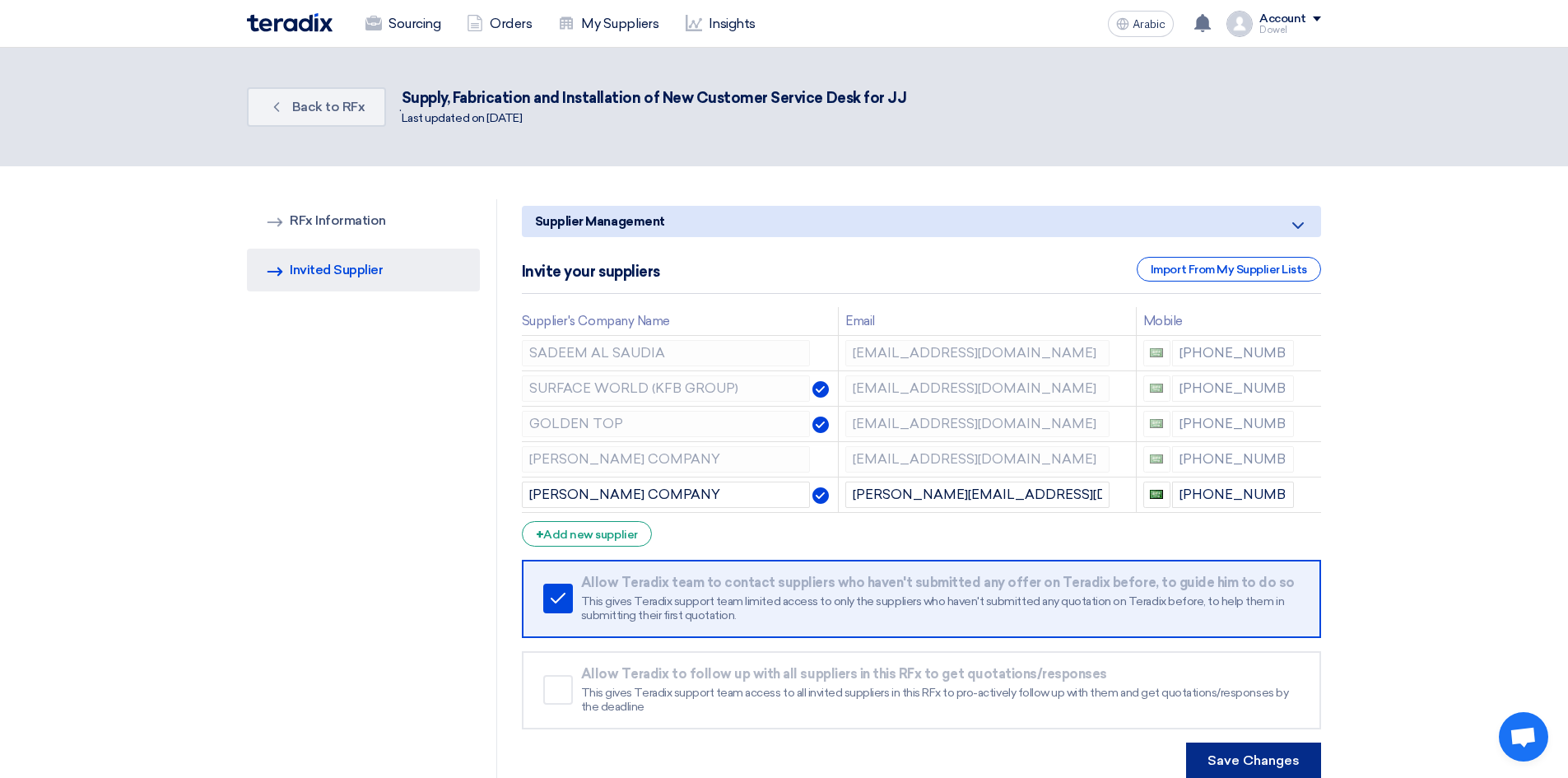click on "Save Changes" 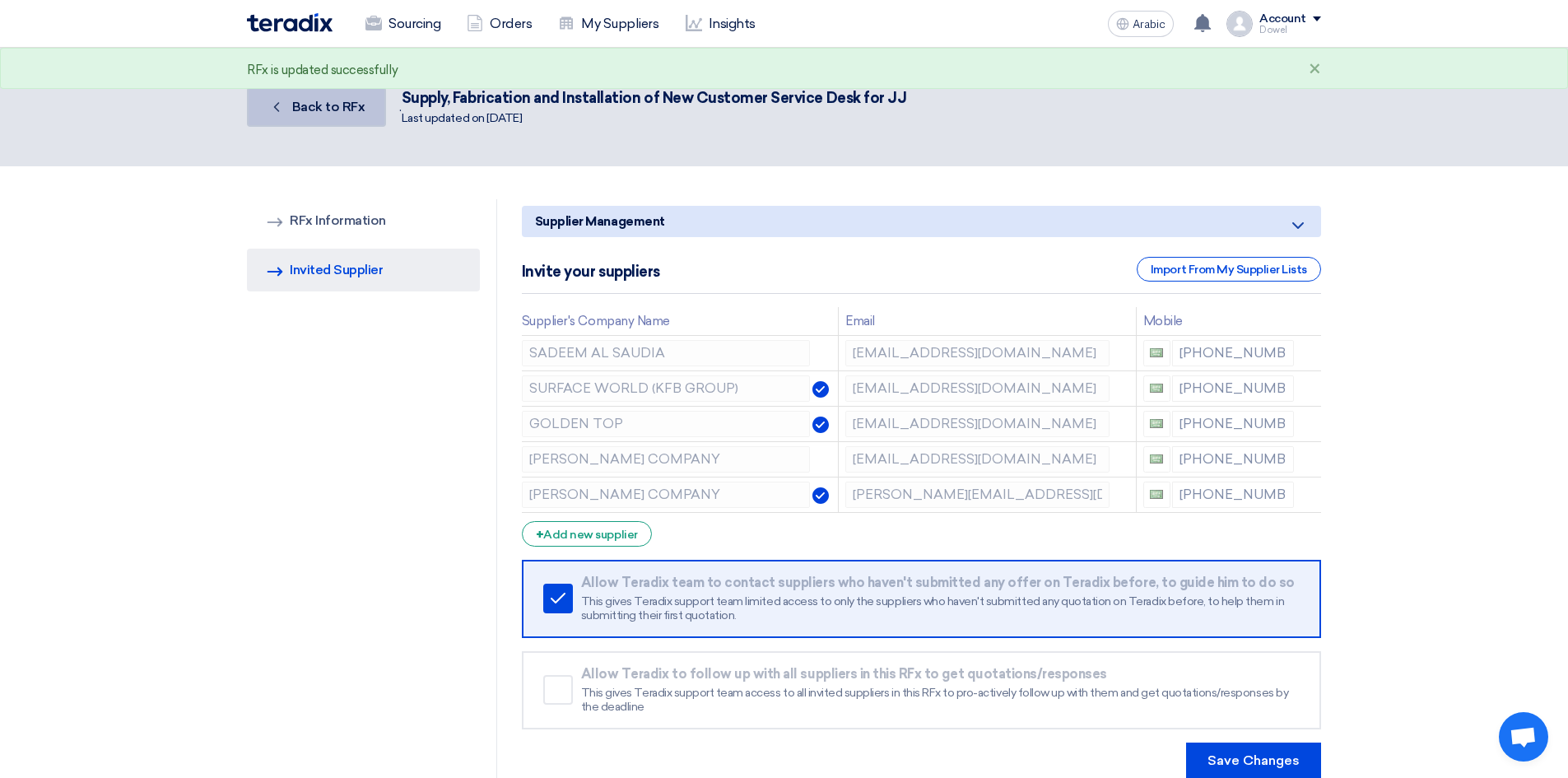 click on "Back
Back to RFx" 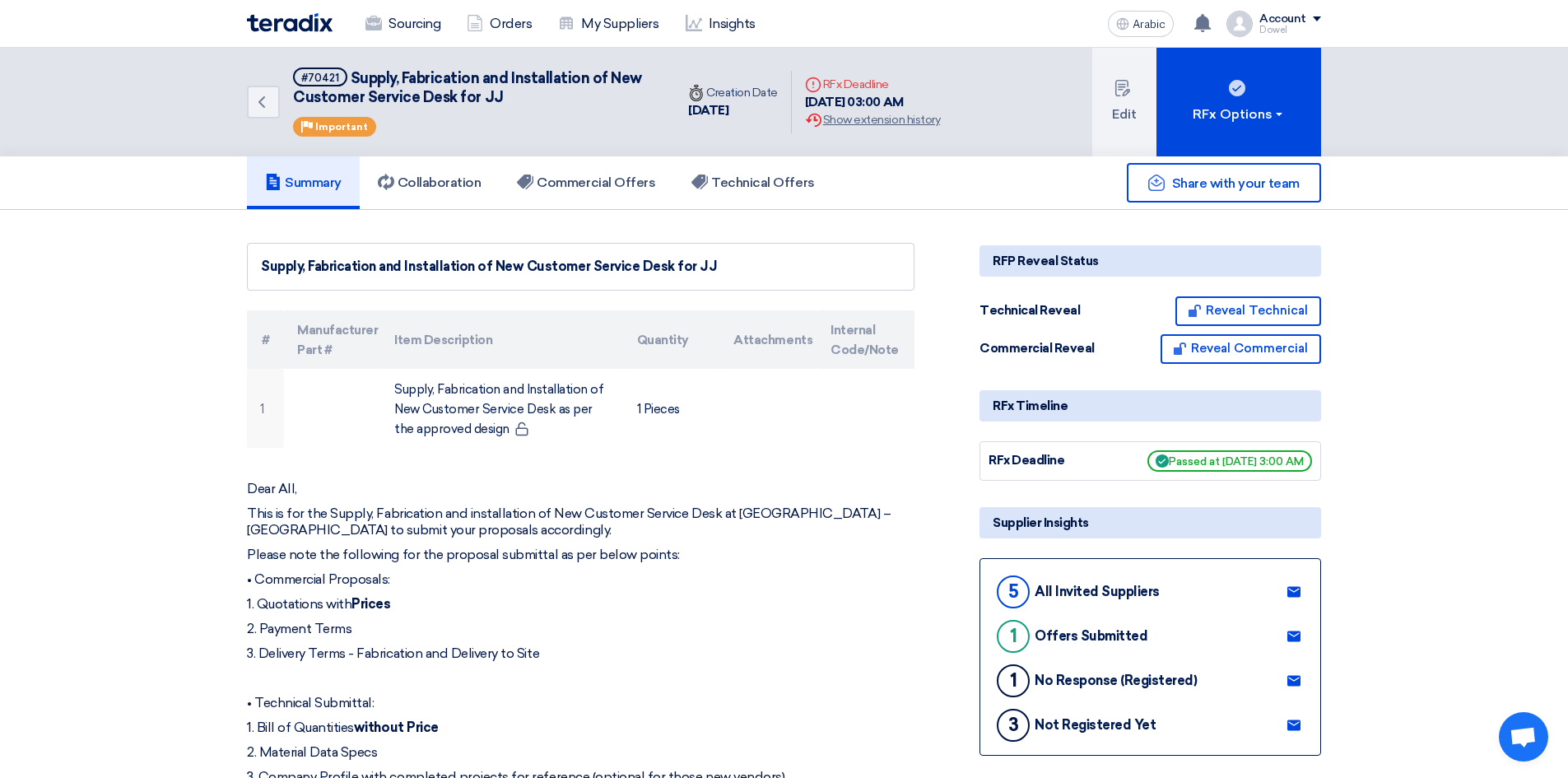 click 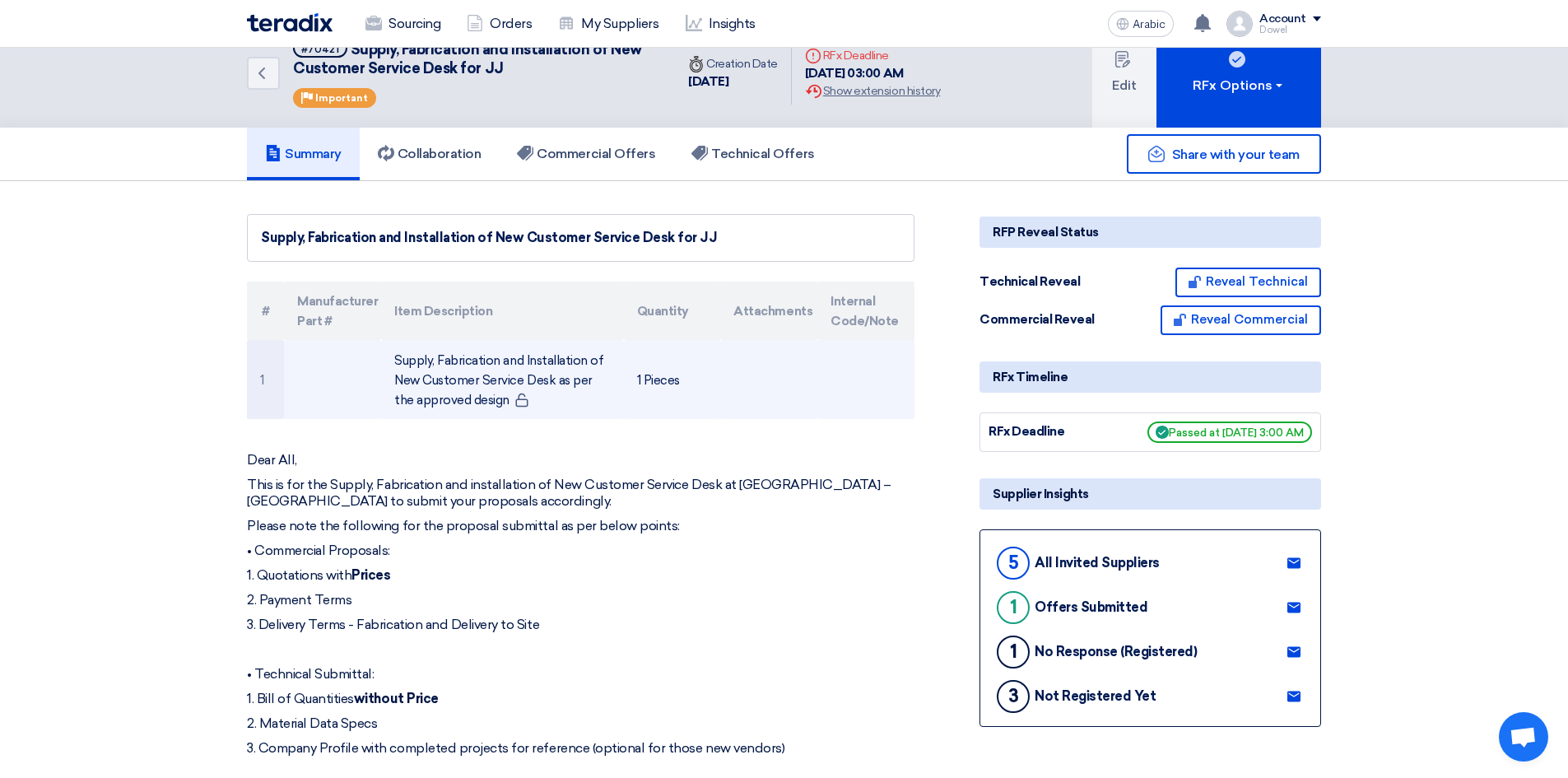 scroll, scrollTop: 0, scrollLeft: 0, axis: both 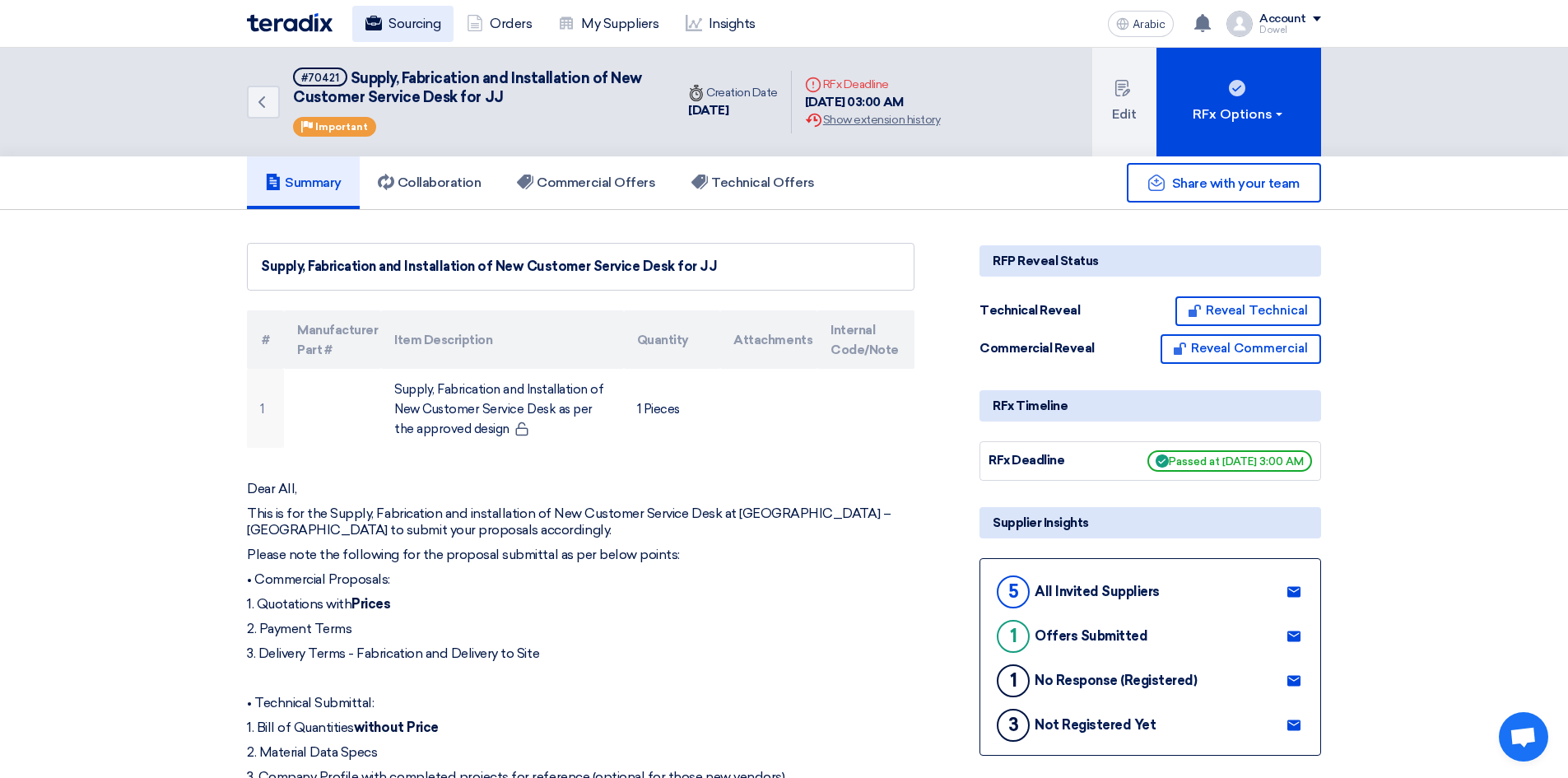 click on "Sourcing" 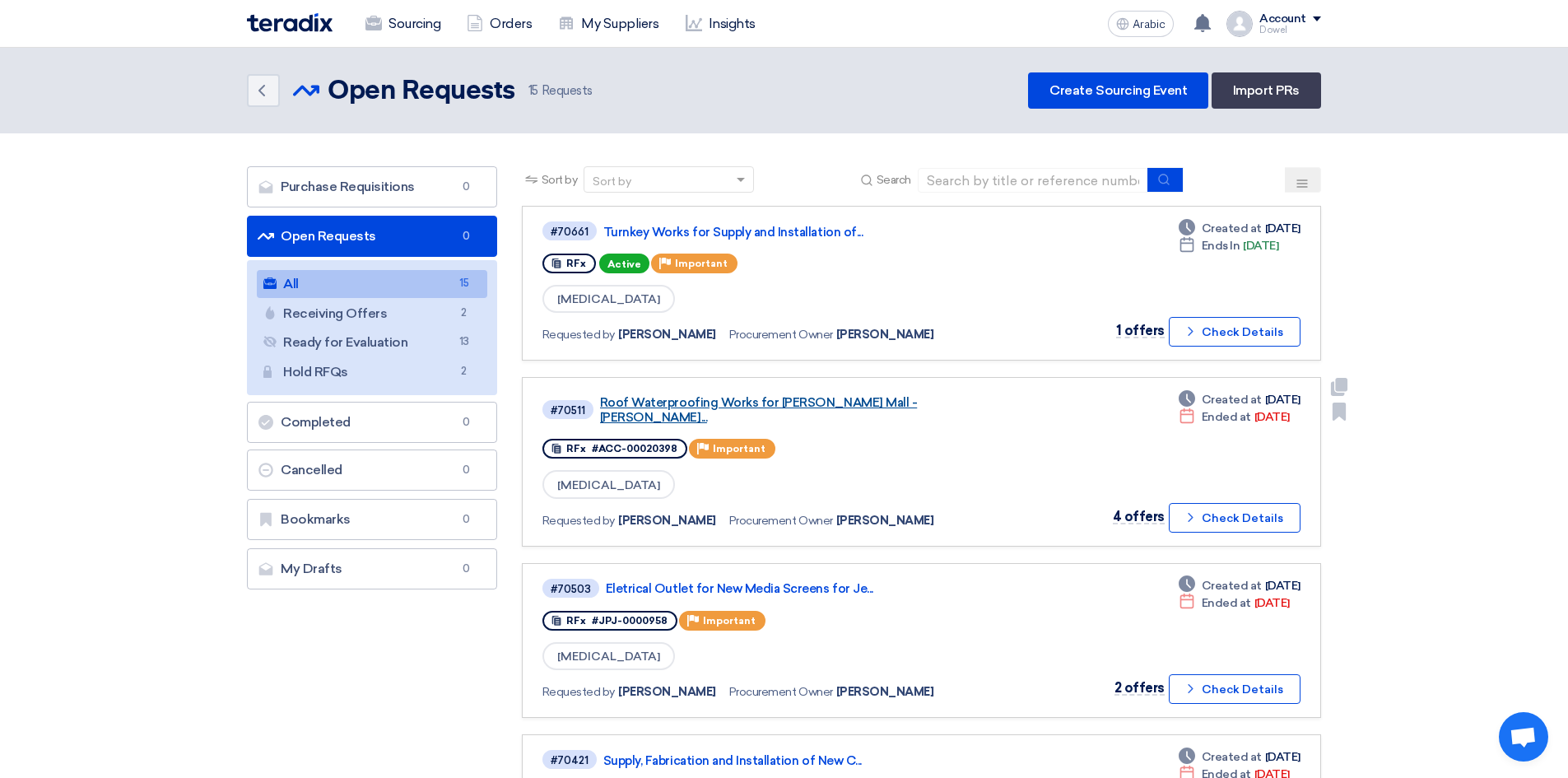 click on "Roof Waterproofing Works for [PERSON_NAME] Mall - [PERSON_NAME]..." 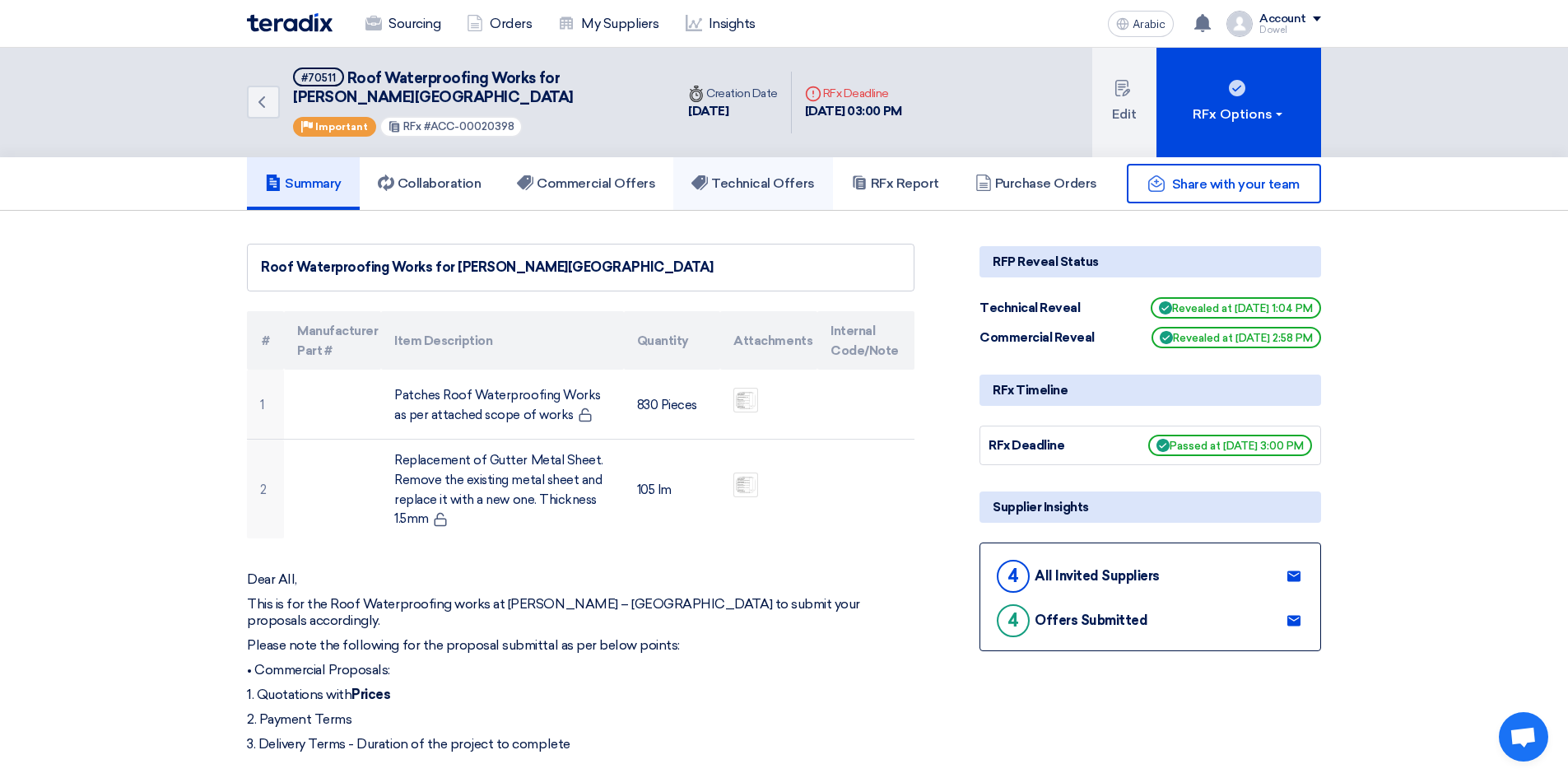 click on "Technical Offers" 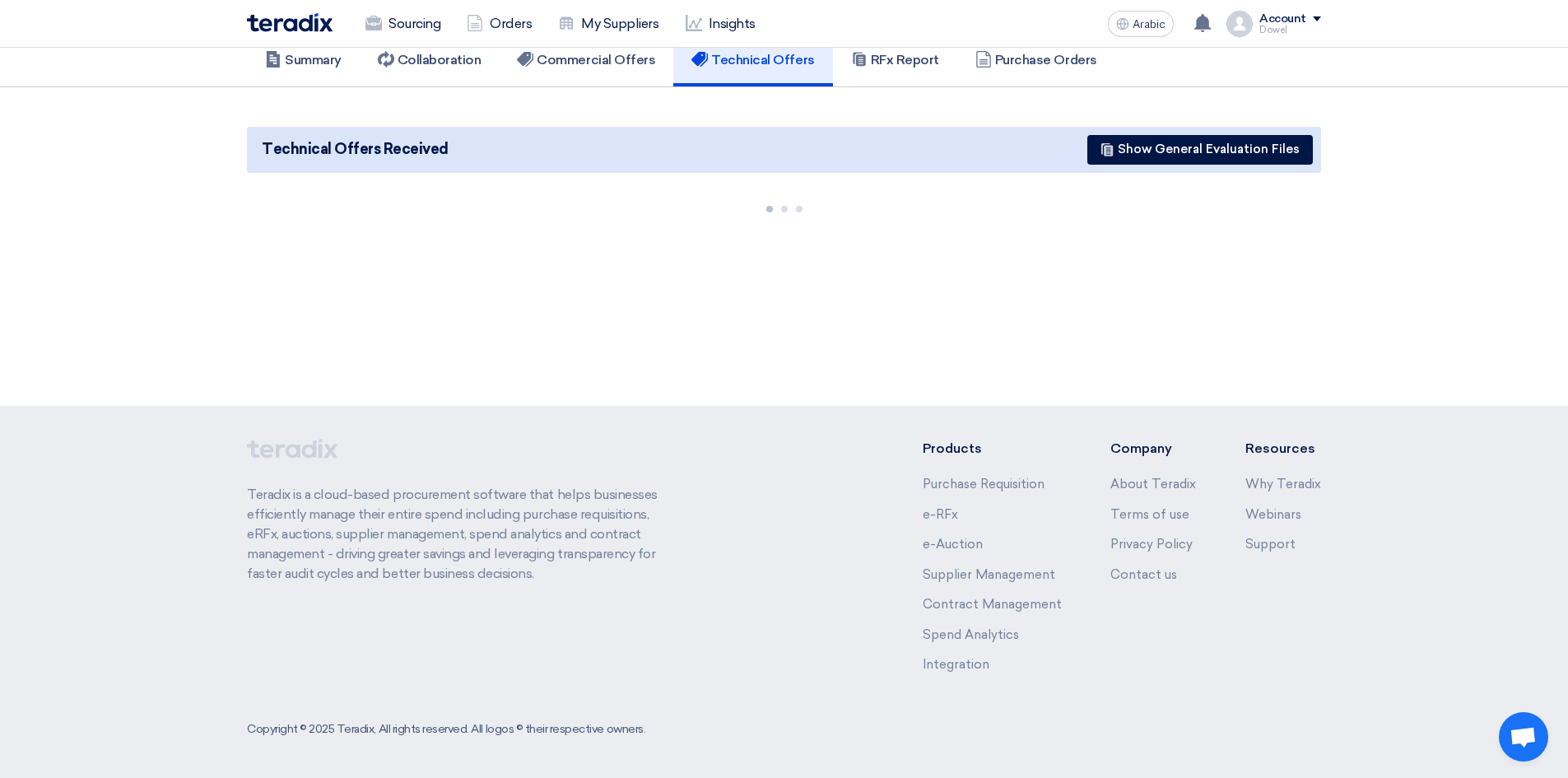 scroll, scrollTop: 124, scrollLeft: 0, axis: vertical 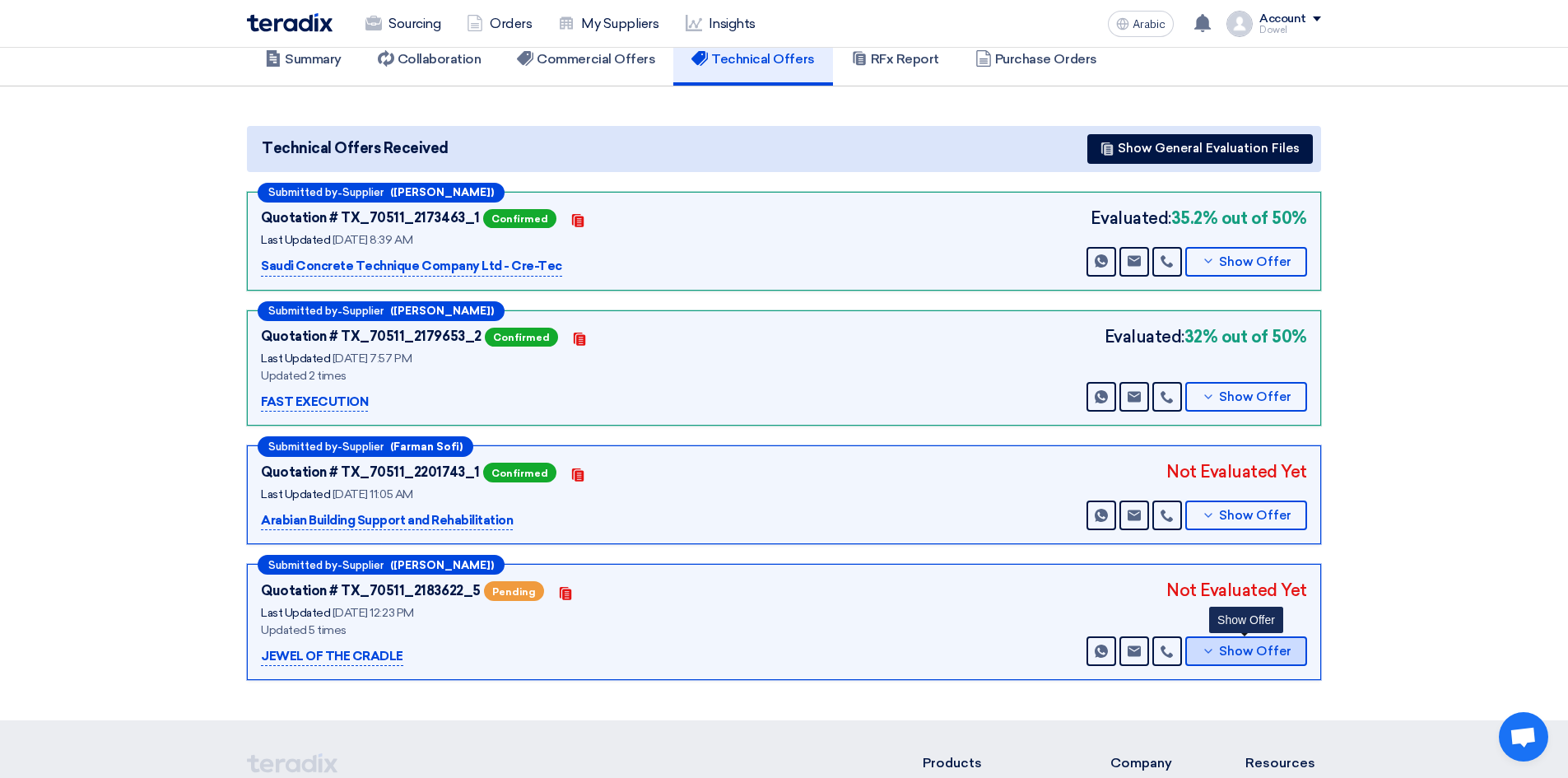 click on "Show Offer" at bounding box center (1255, 651) 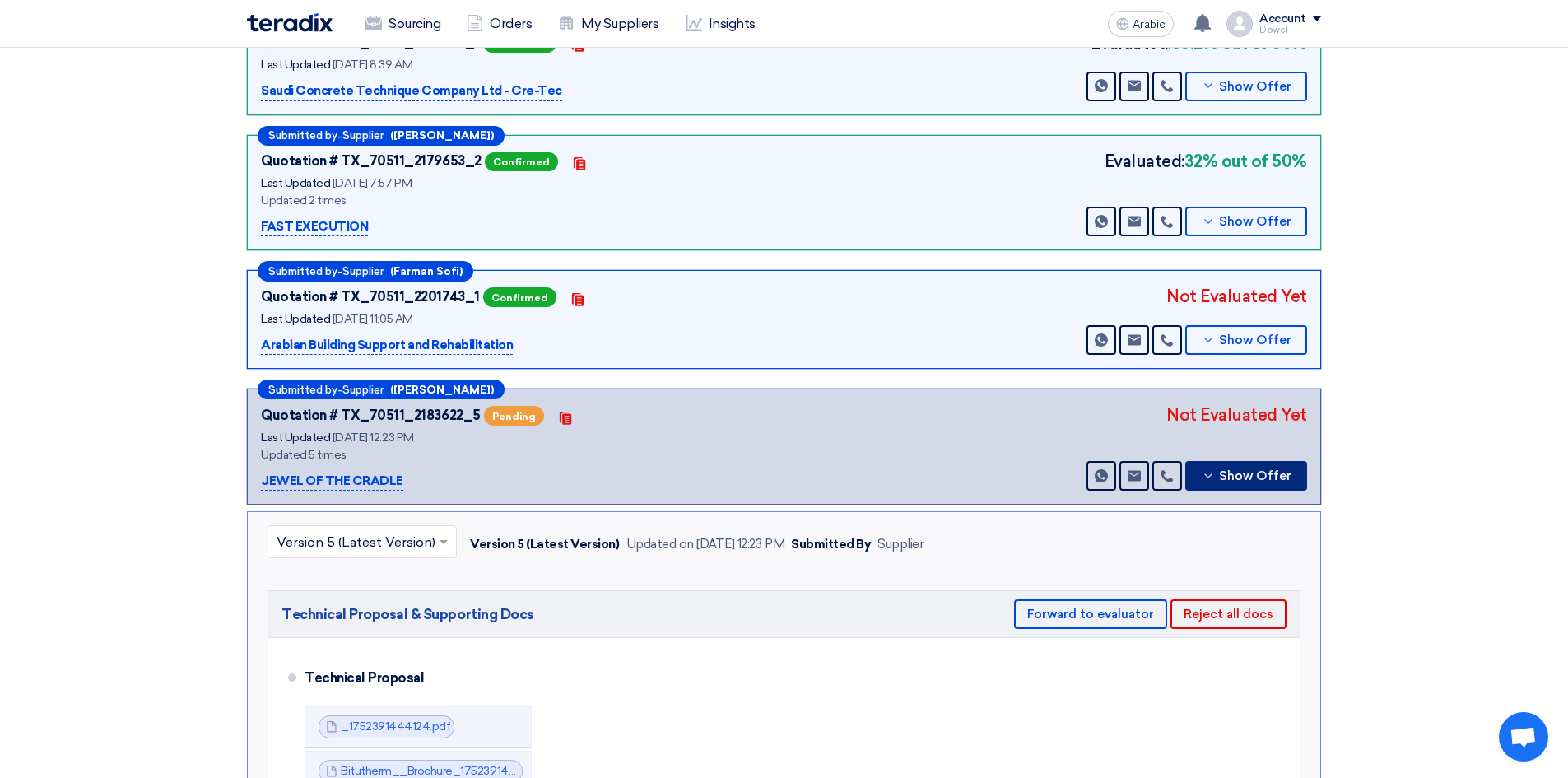 scroll, scrollTop: 207, scrollLeft: 0, axis: vertical 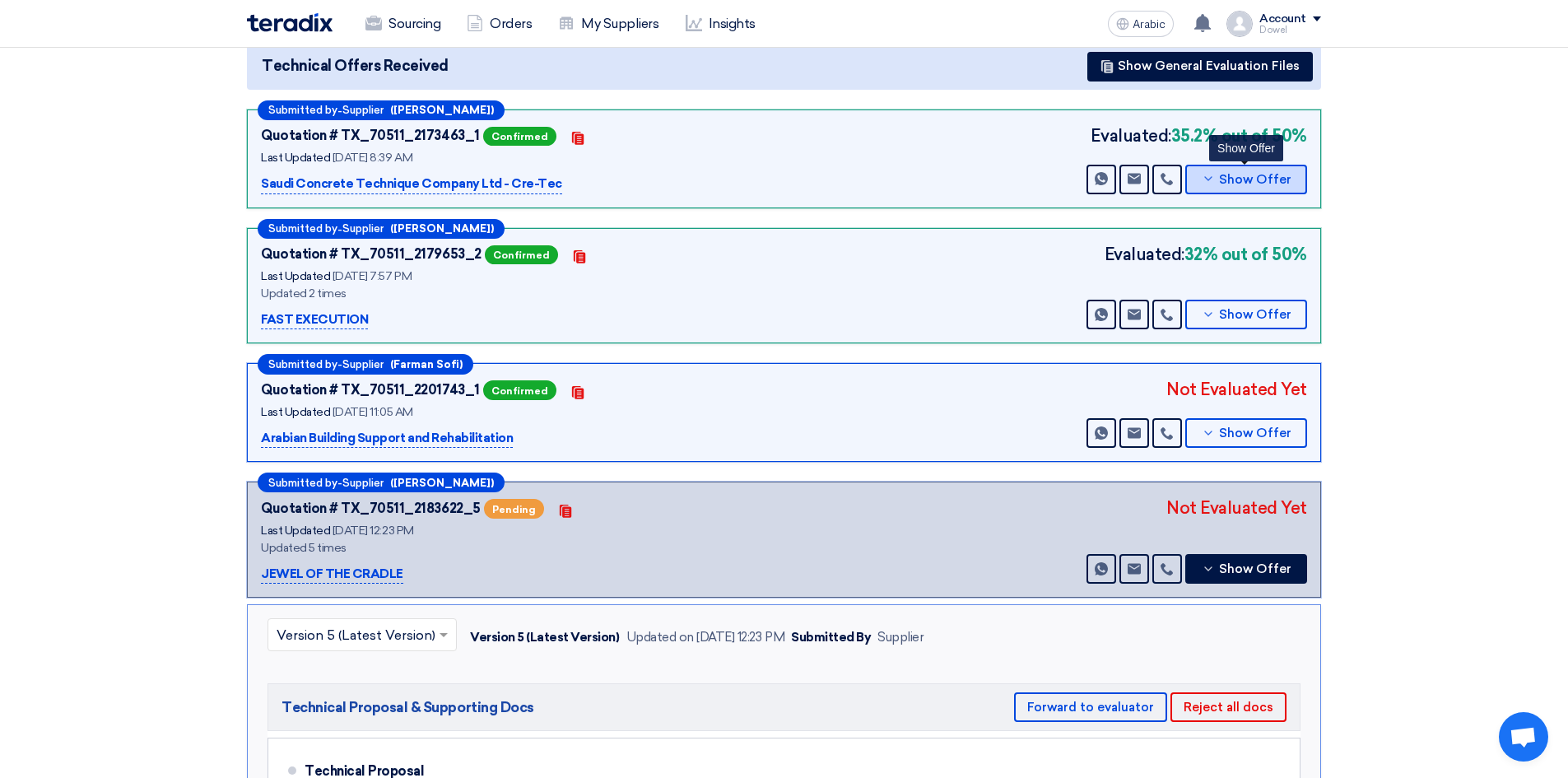 click on "Show Offer" at bounding box center (1255, 179) 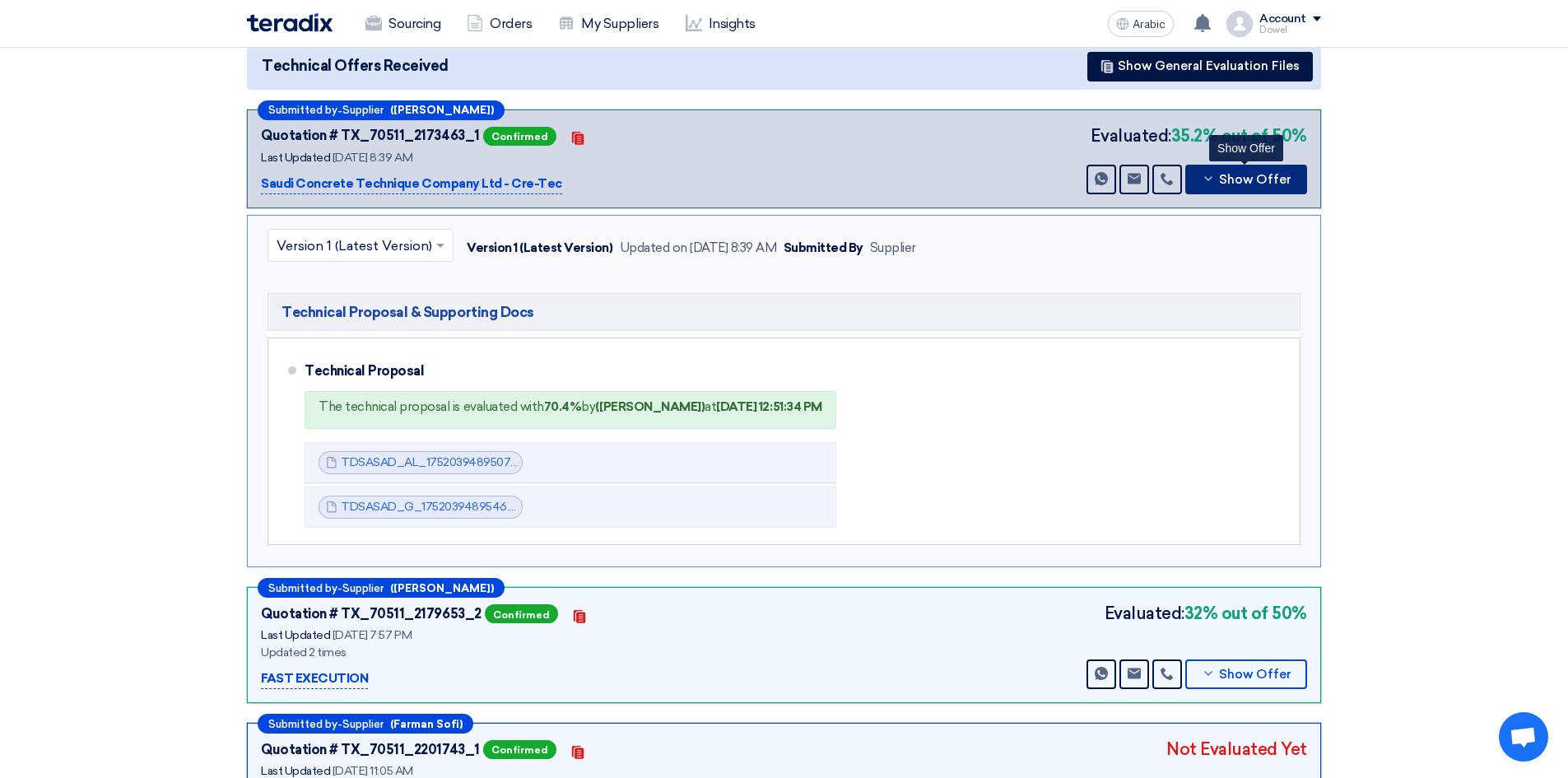 click on "Show Offer" at bounding box center (1255, 179) 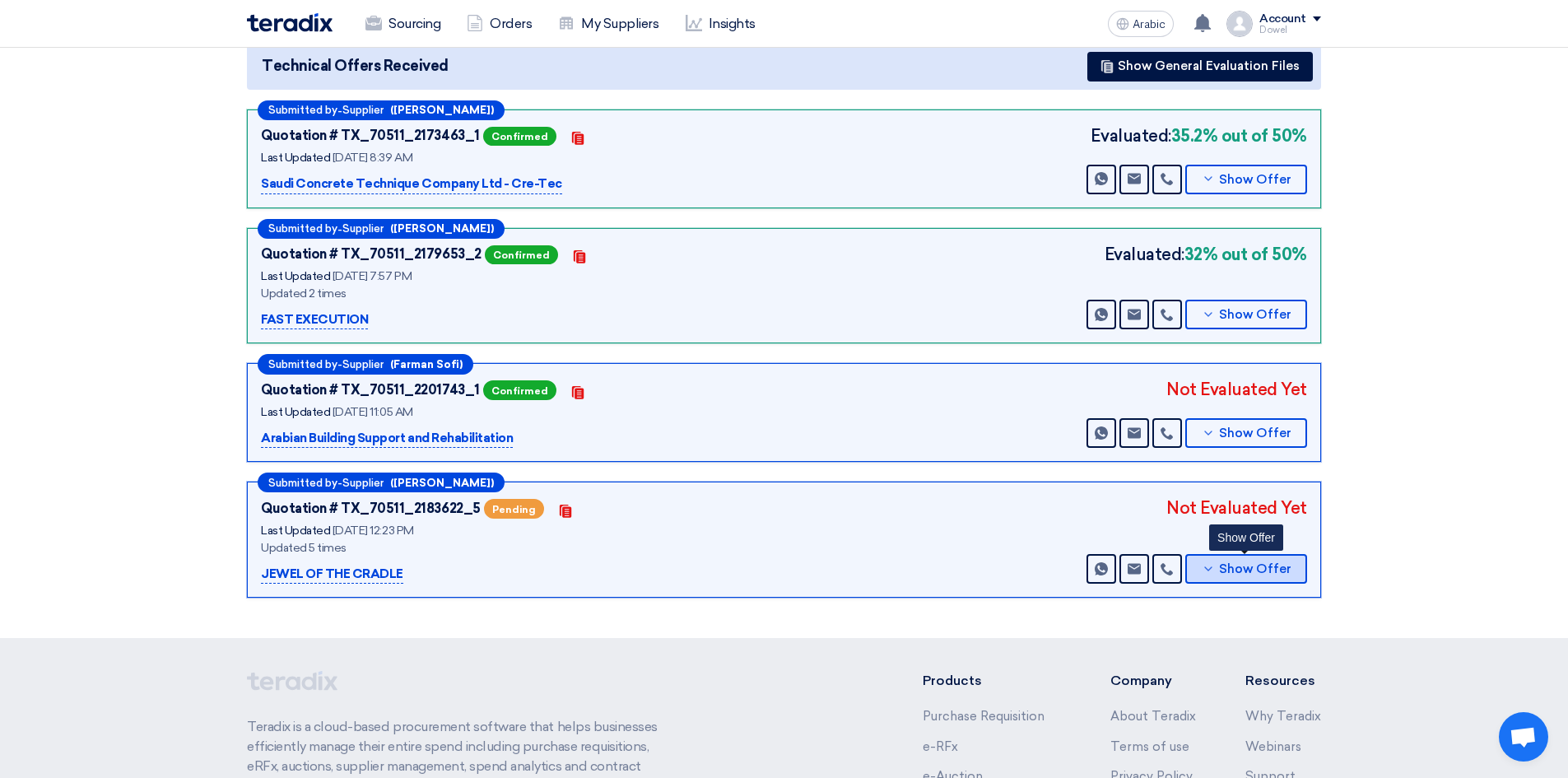 click on "Show Offer" at bounding box center [1255, 569] 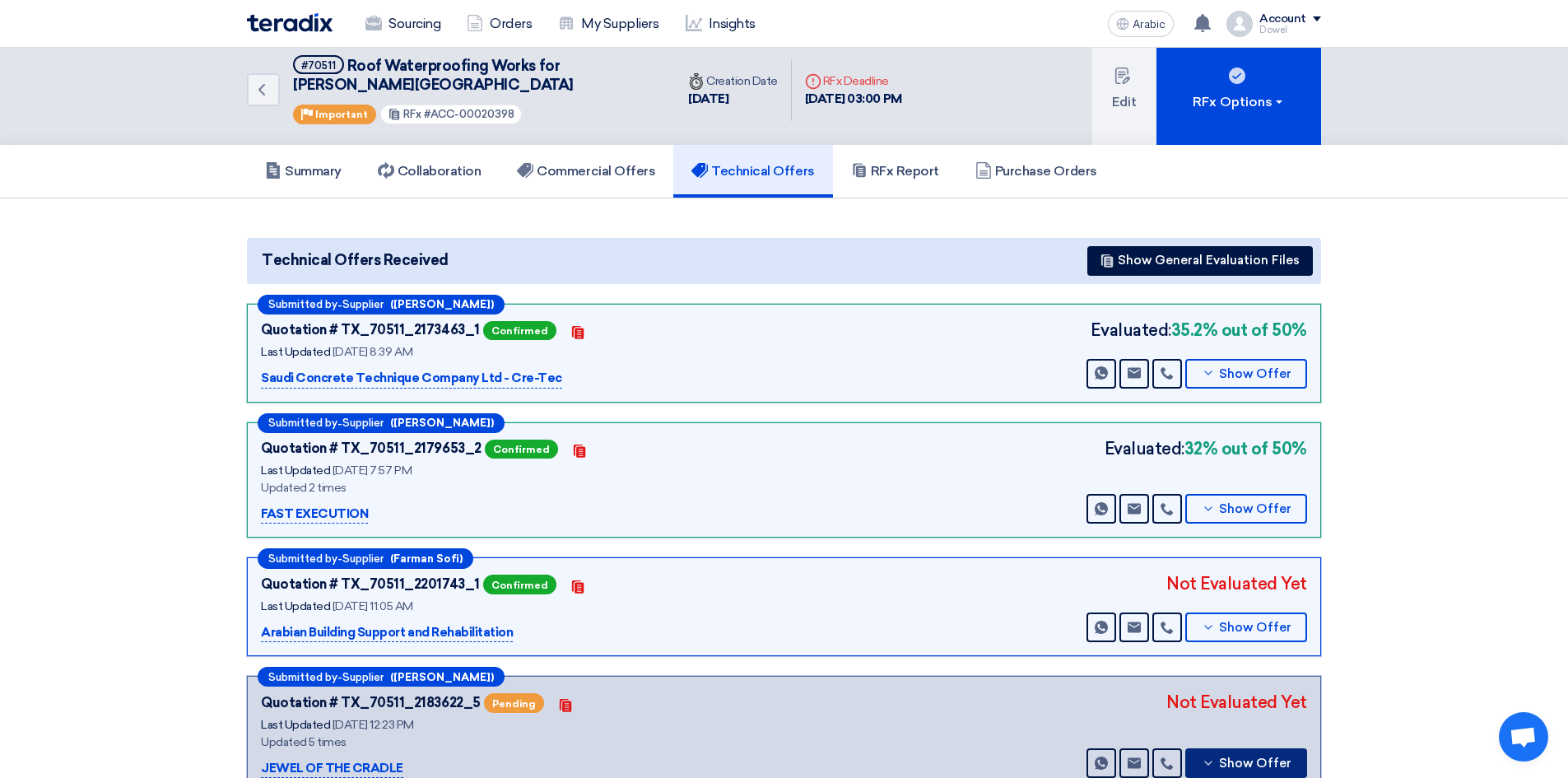 scroll, scrollTop: 0, scrollLeft: 0, axis: both 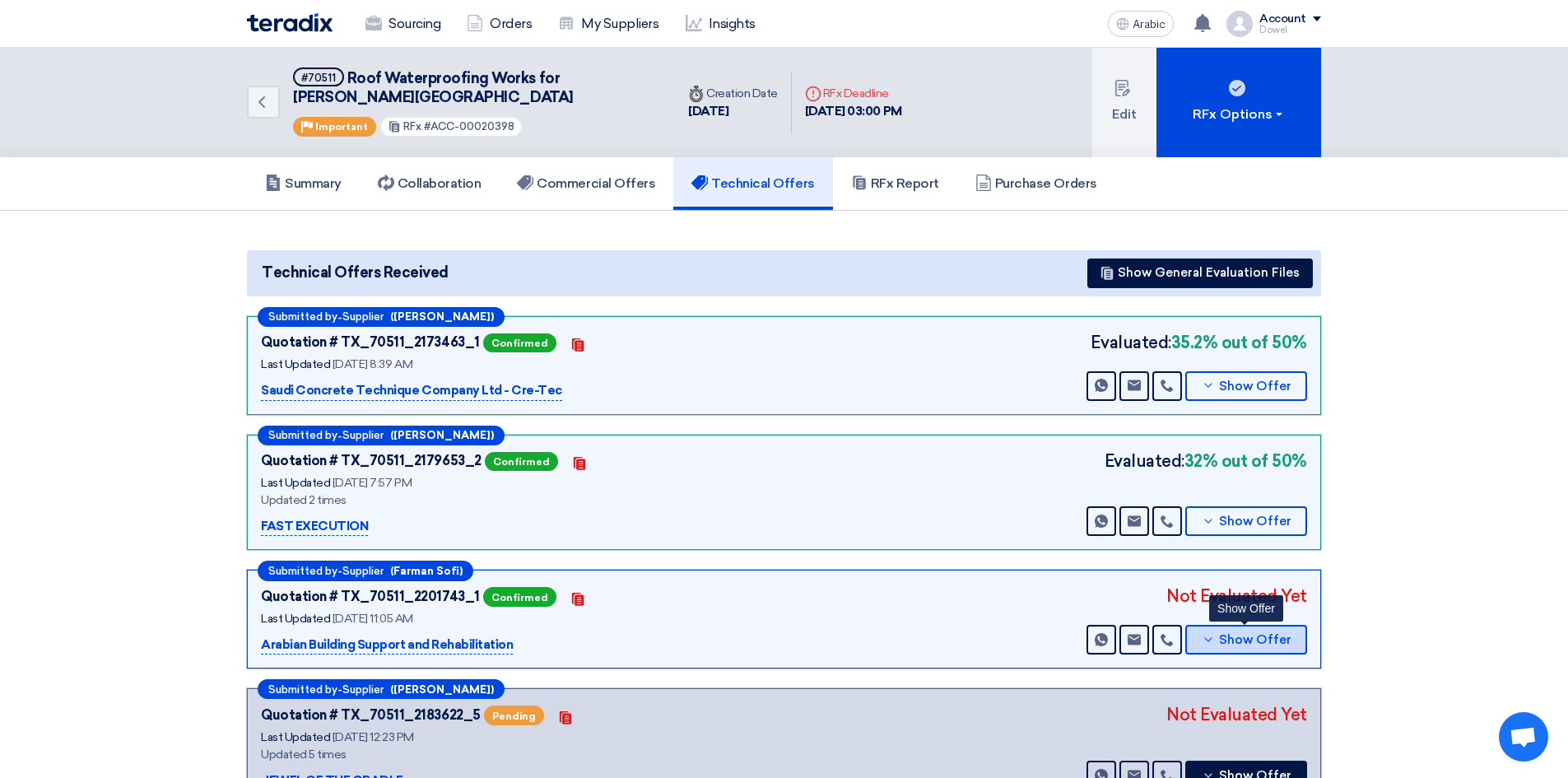click on "Show Offer" at bounding box center [1255, 640] 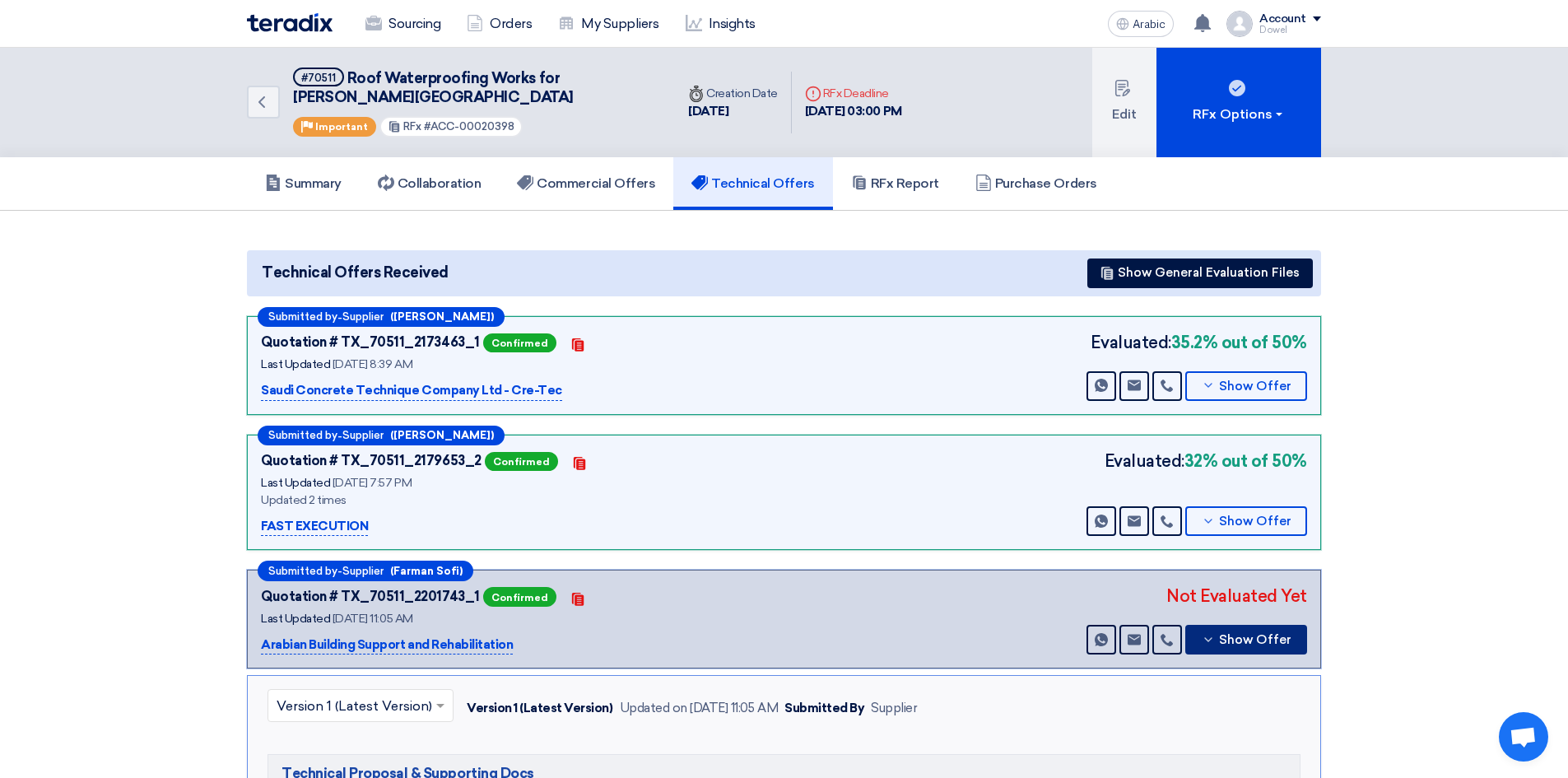 scroll, scrollTop: 247, scrollLeft: 0, axis: vertical 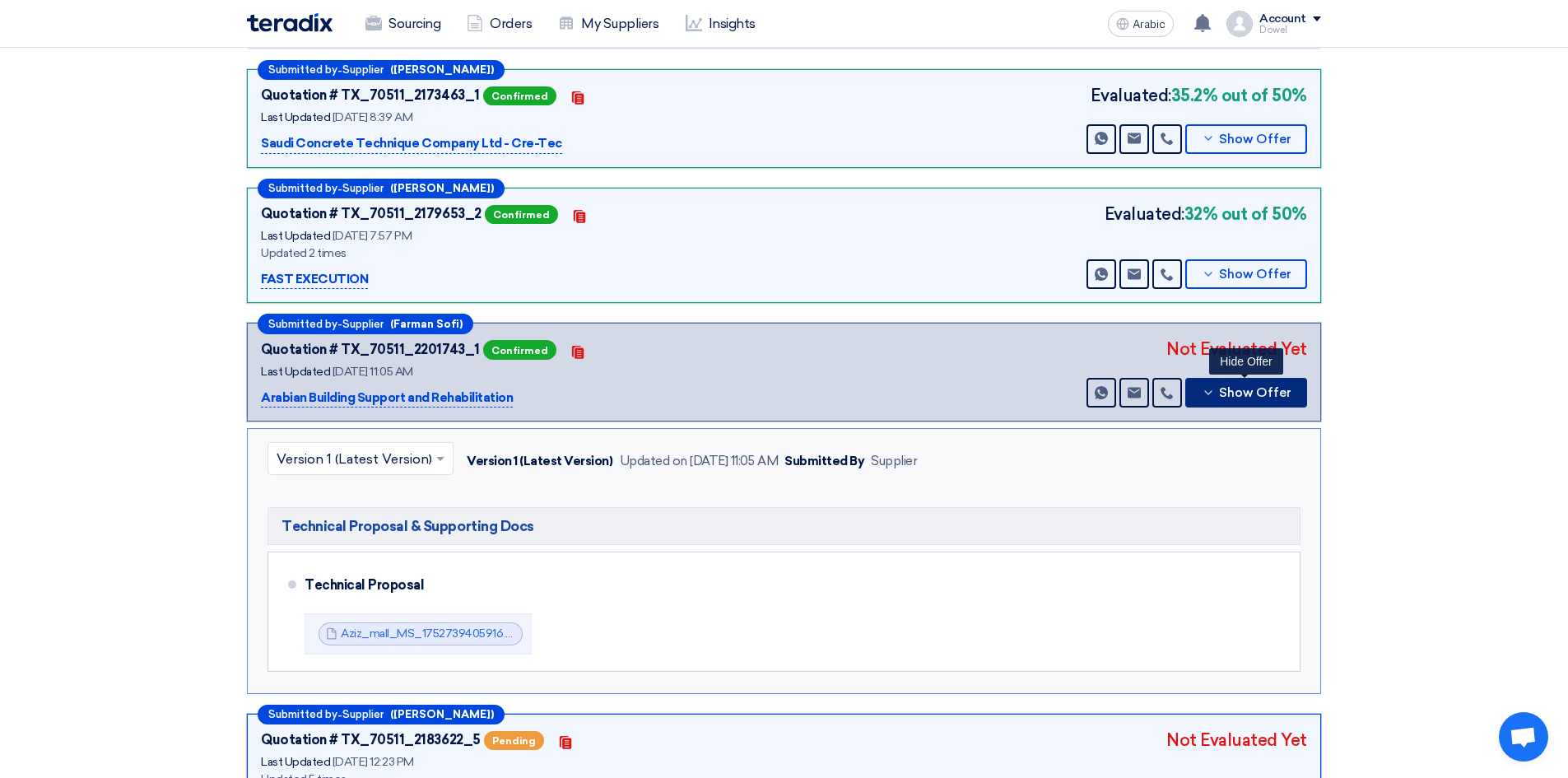 click on "Show Offer" at bounding box center (1255, 393) 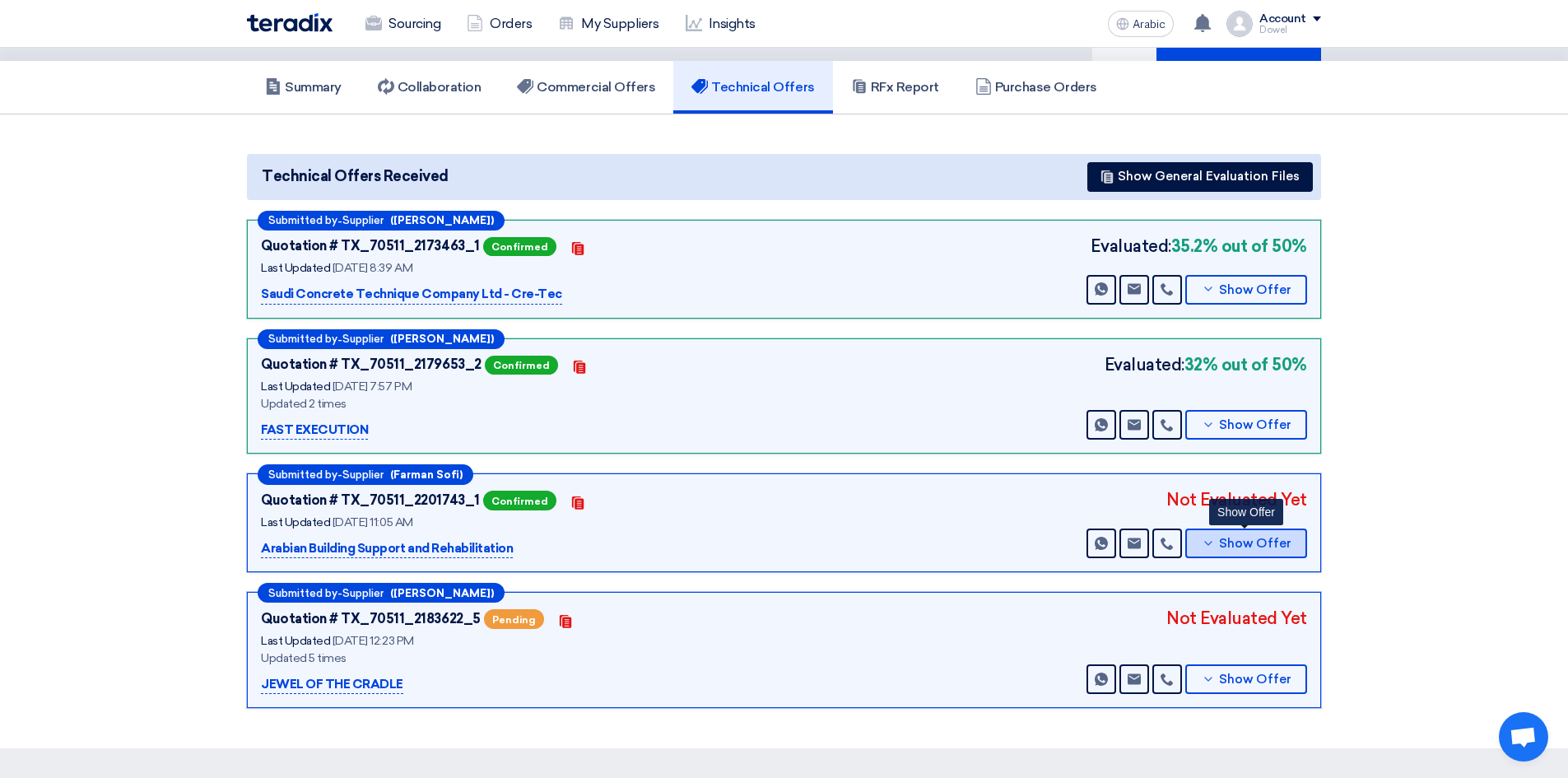 scroll, scrollTop: 247, scrollLeft: 0, axis: vertical 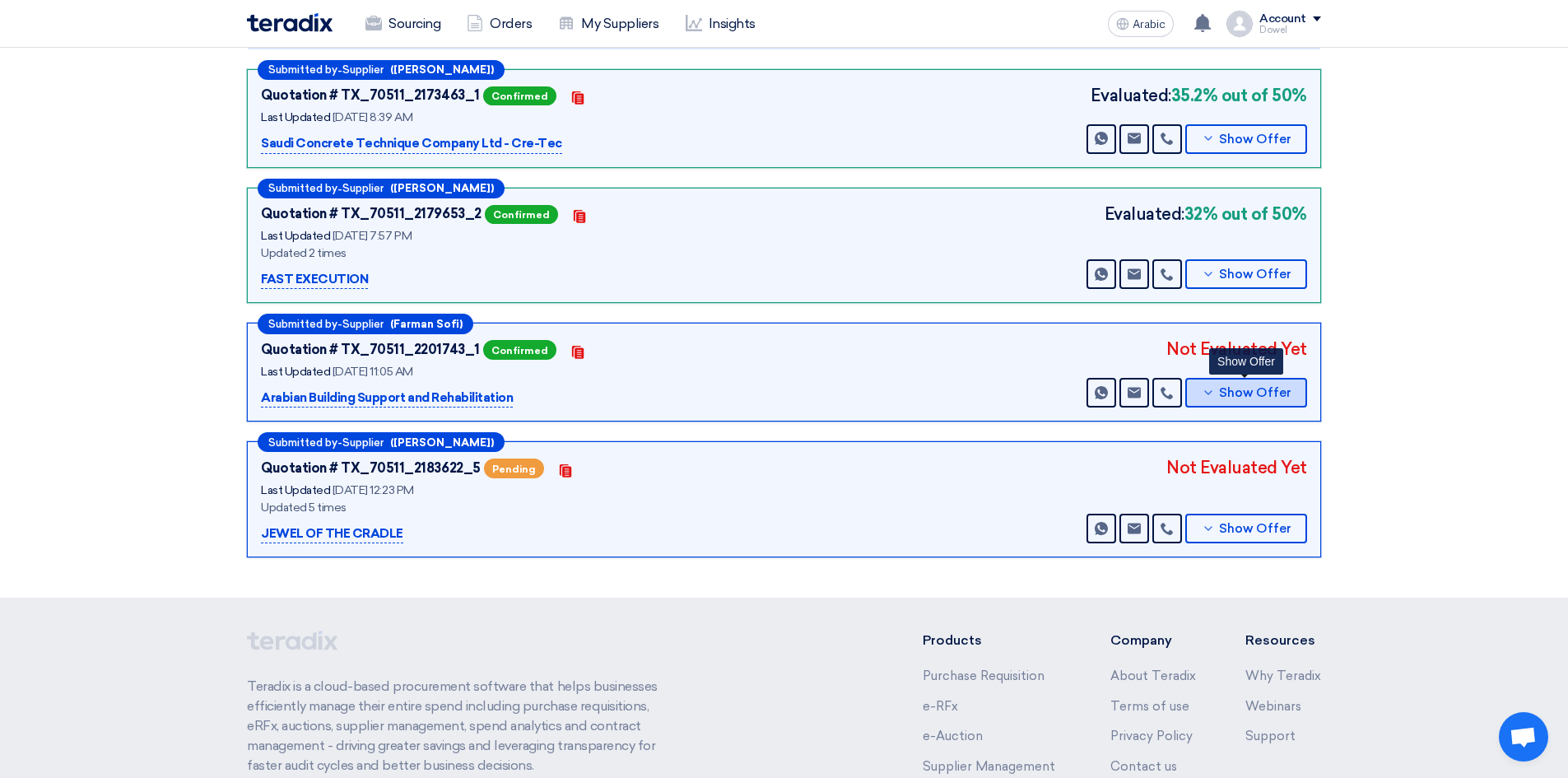 click on "Show Offer" at bounding box center (1255, 393) 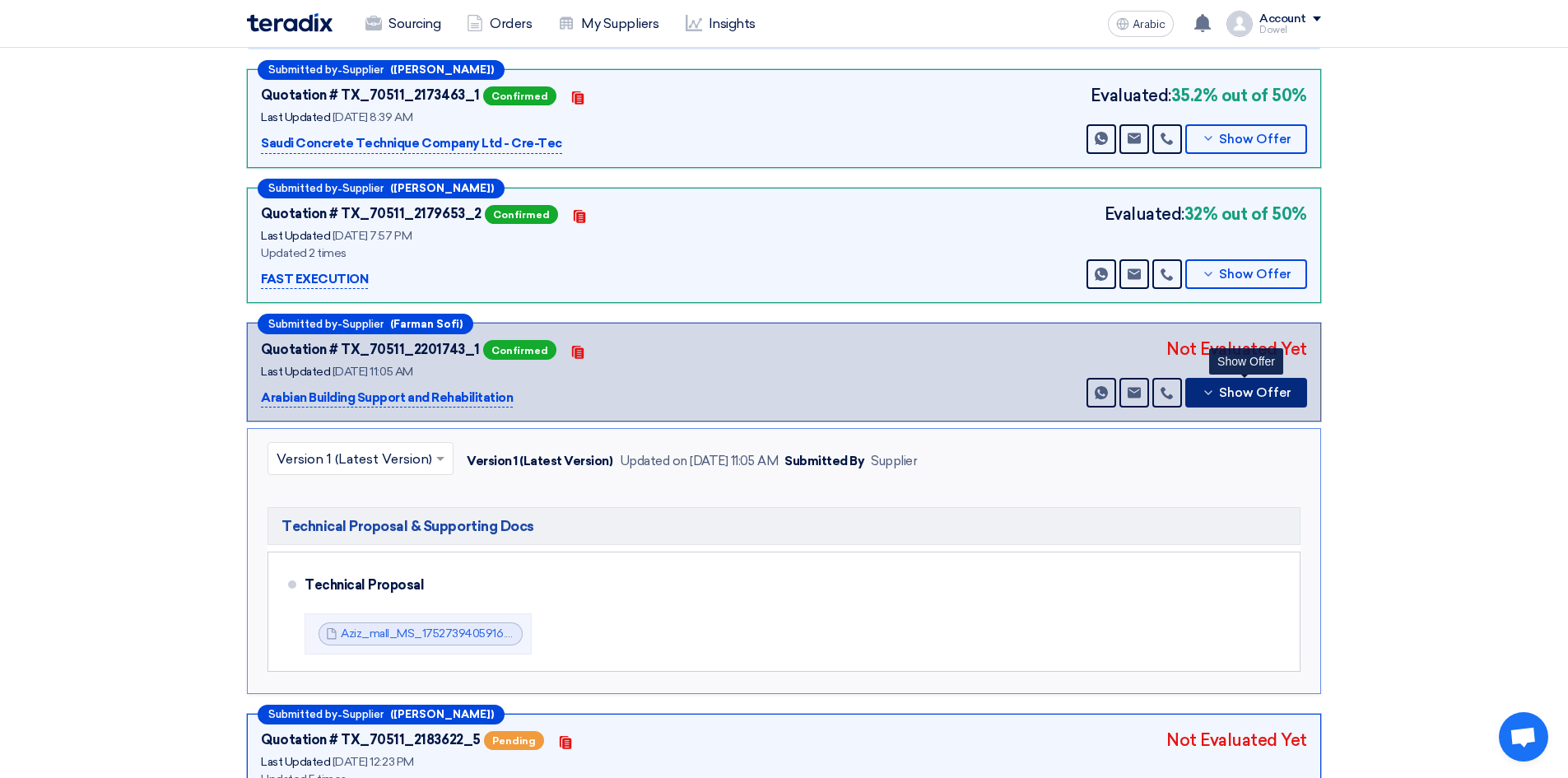 click on "Show Offer" at bounding box center [1255, 393] 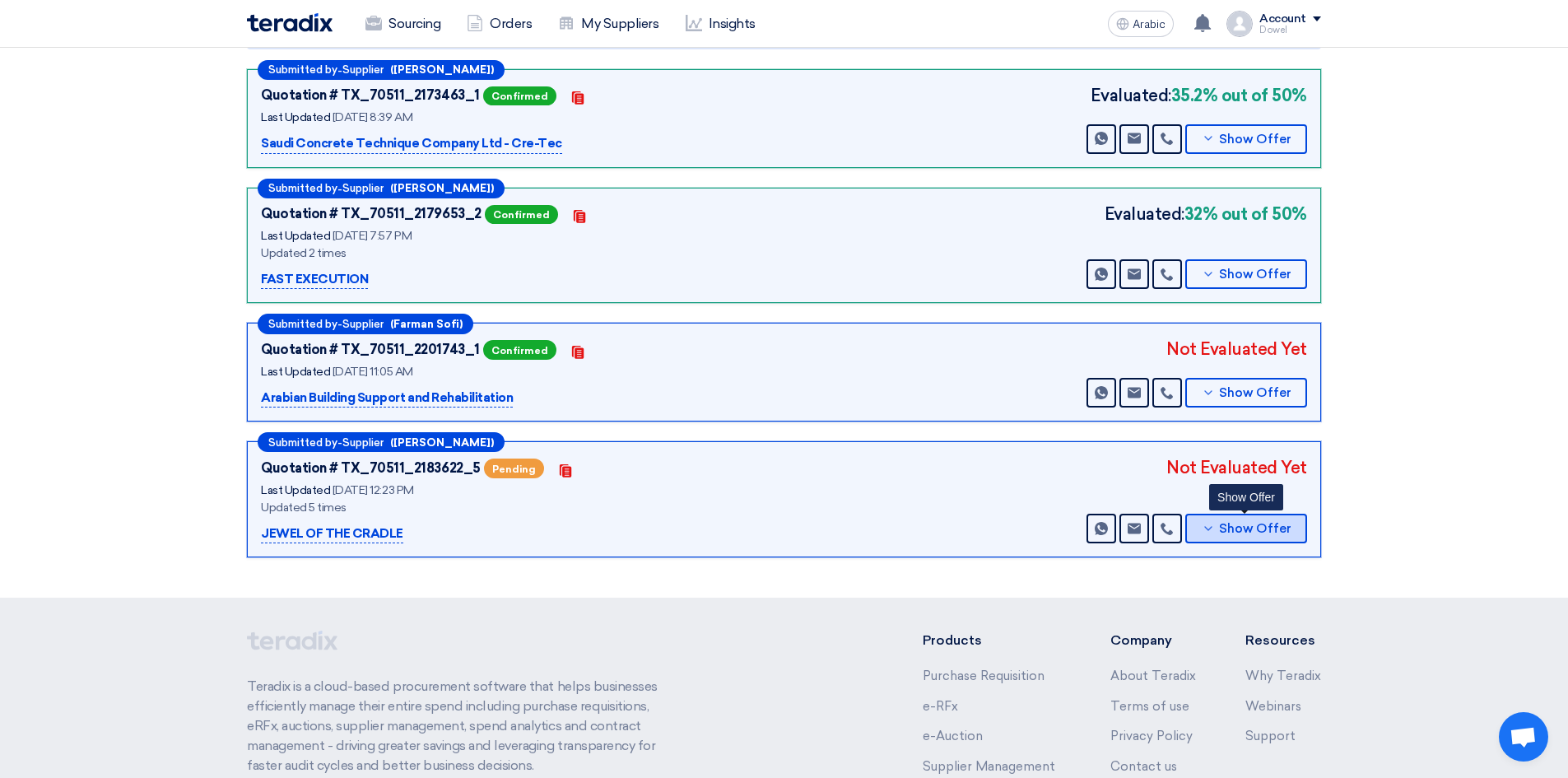 click 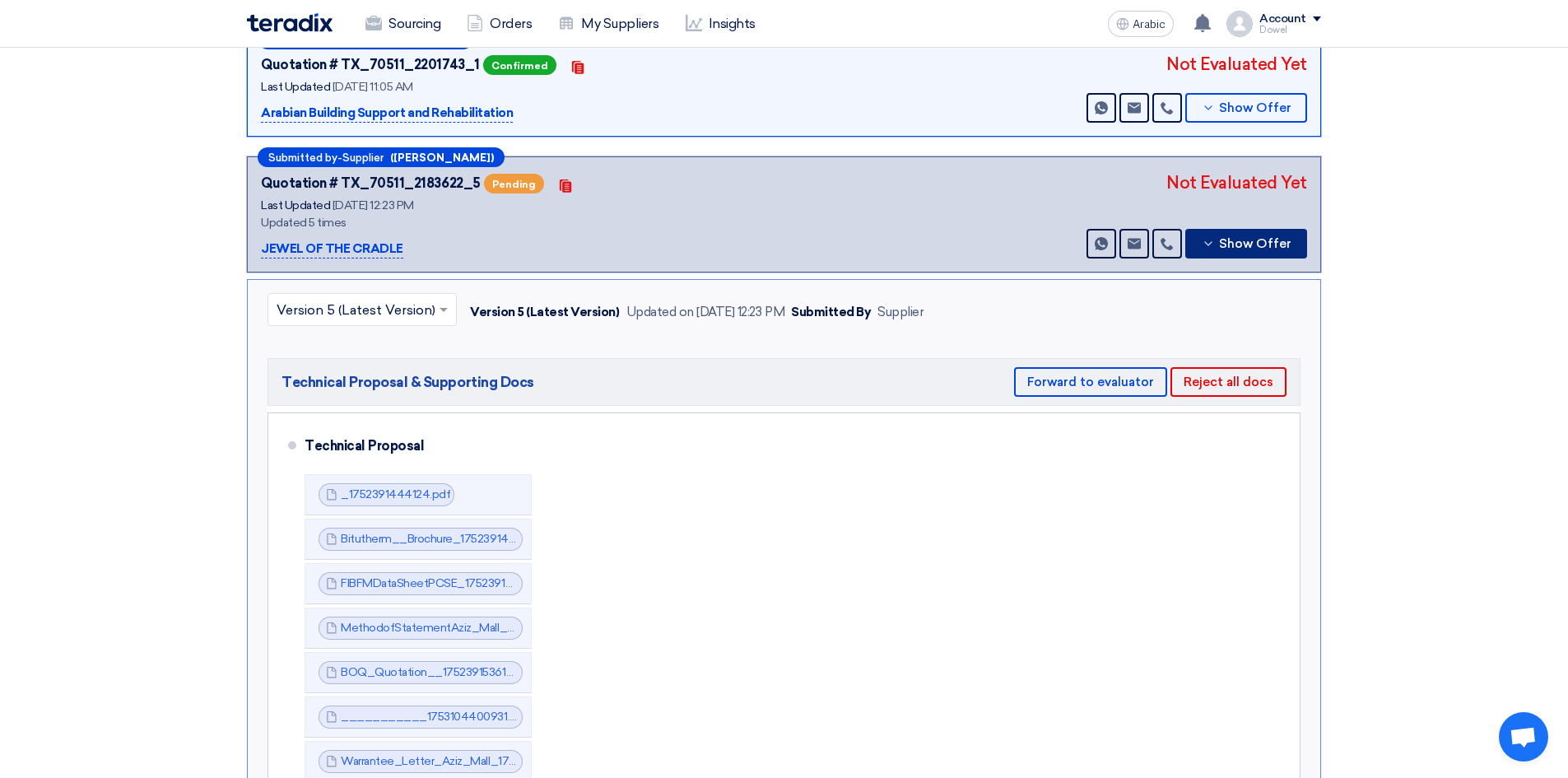 scroll, scrollTop: 576, scrollLeft: 0, axis: vertical 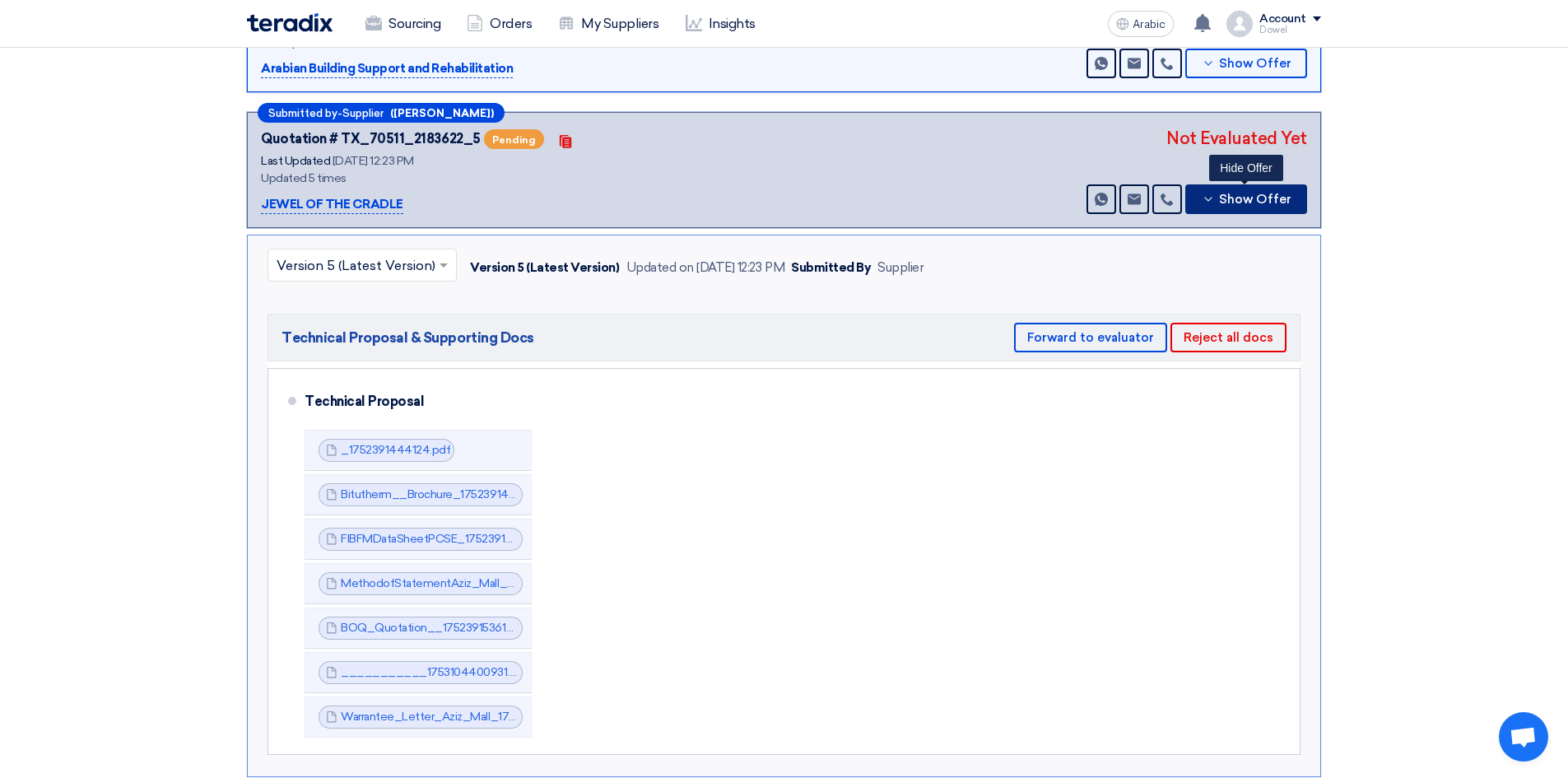 click on "Show Offer" at bounding box center (1255, 199) 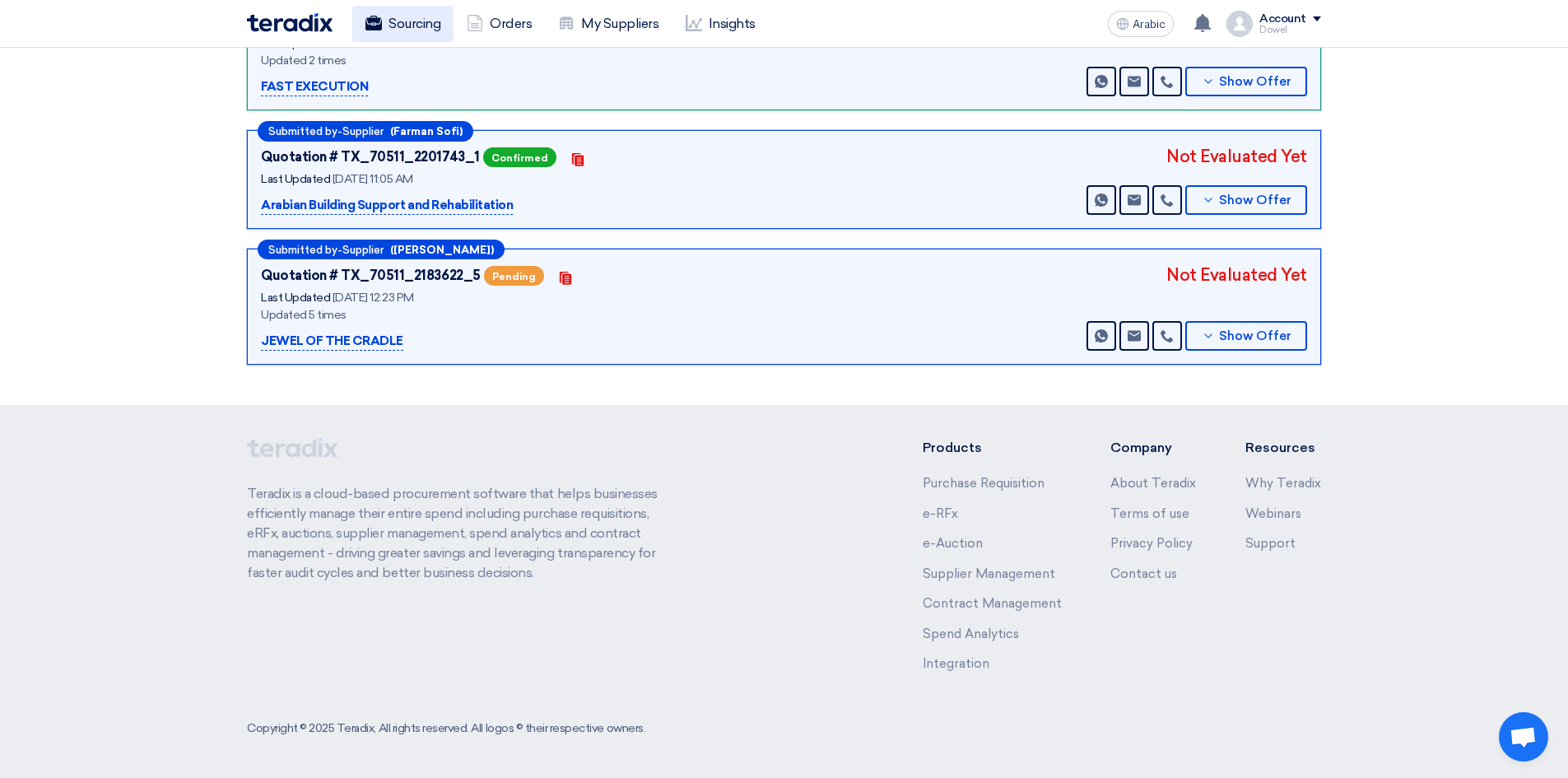 click on "Sourcing" 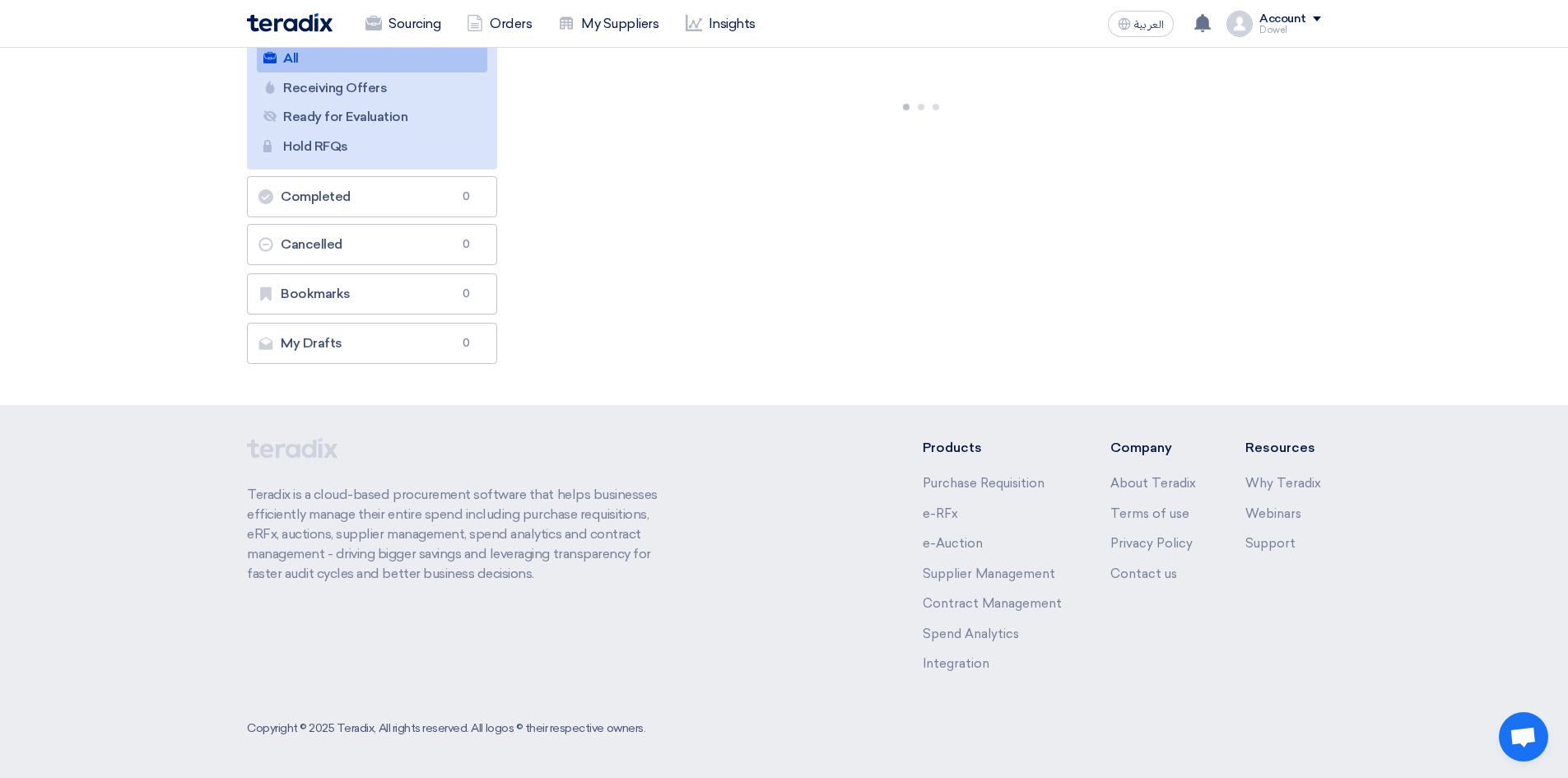 scroll, scrollTop: 0, scrollLeft: 0, axis: both 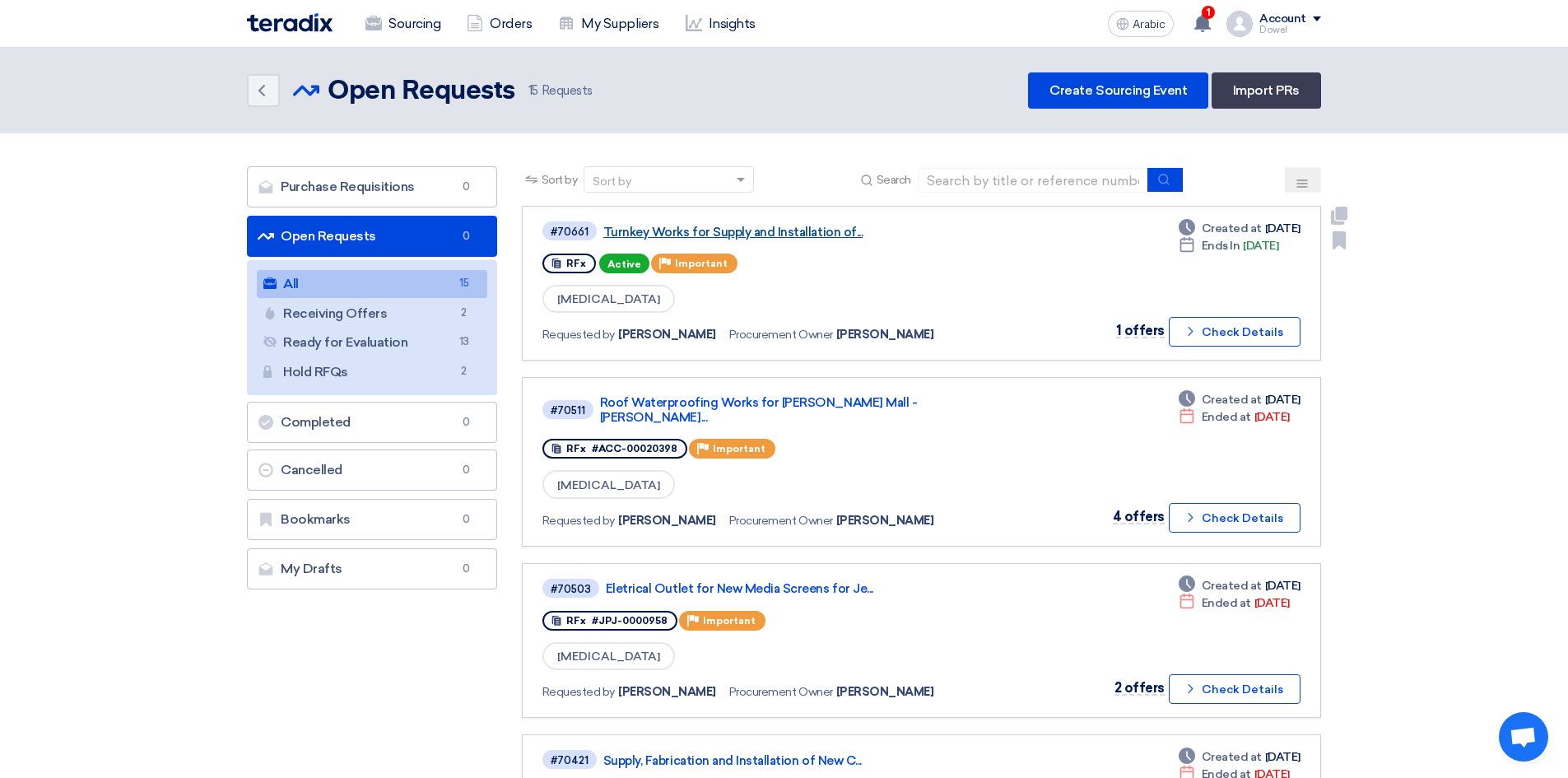 click on "#70661
Turnkey Works for Supply and Installation of..." 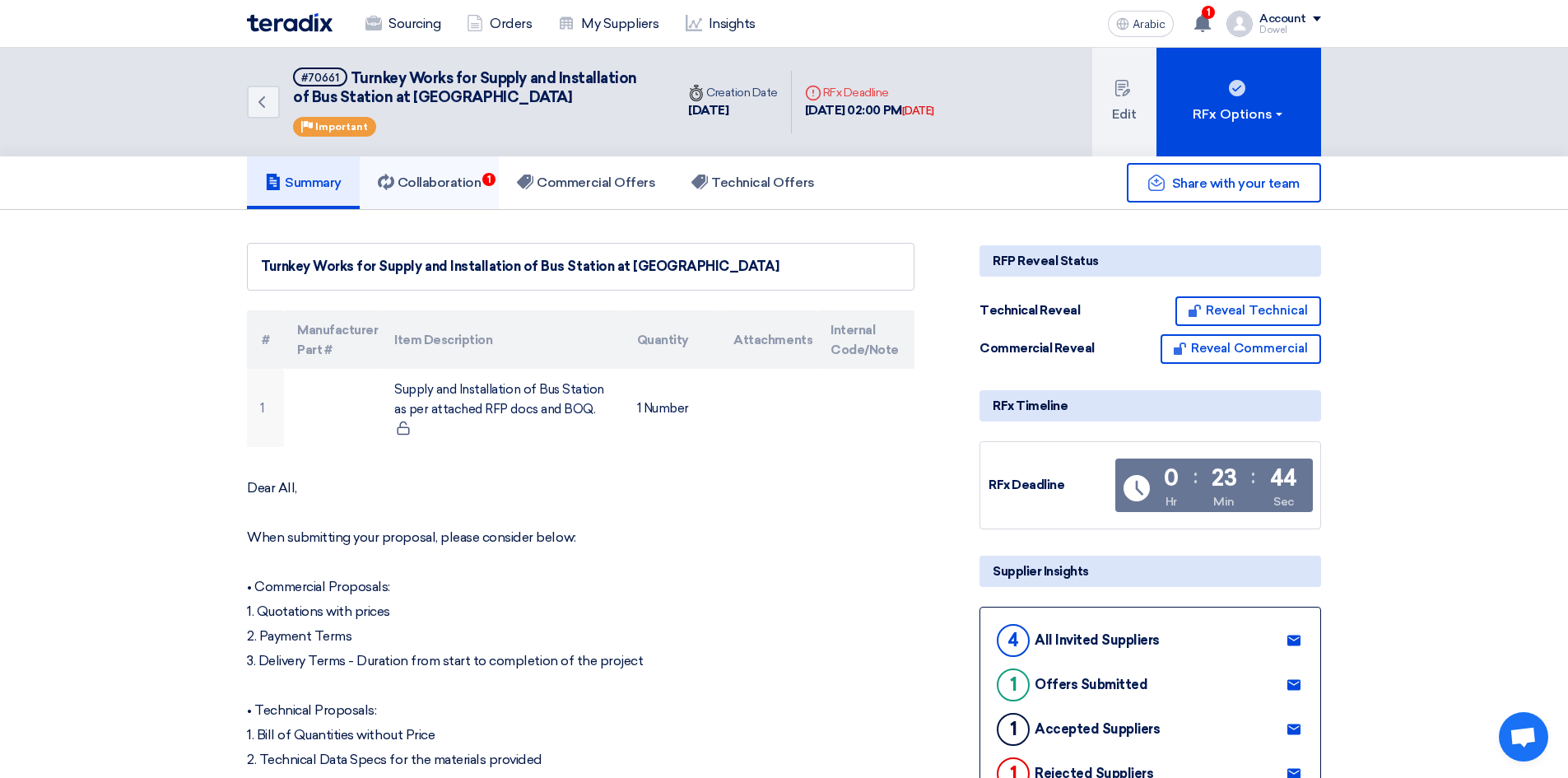click on "Collaboration" 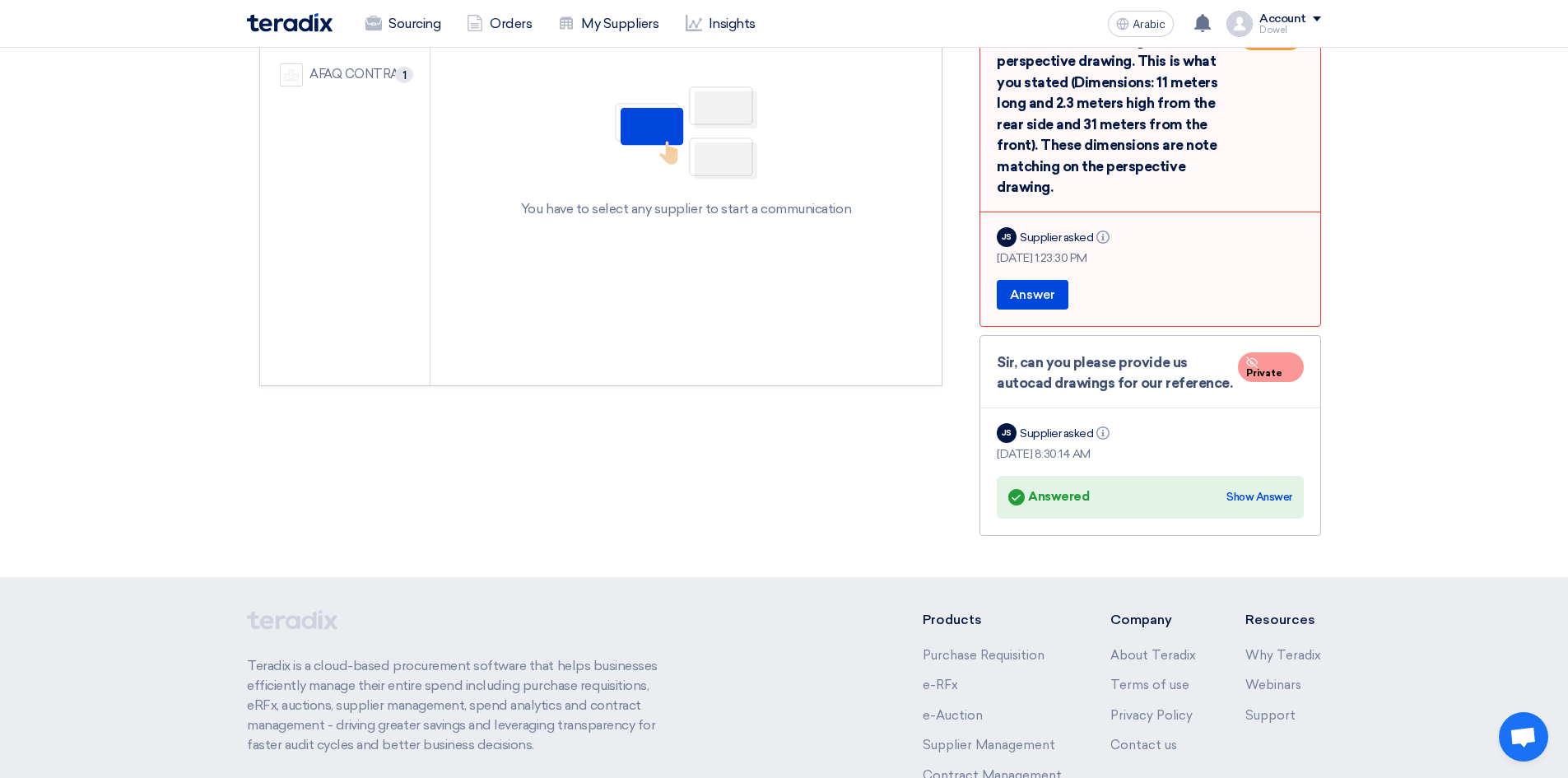 scroll, scrollTop: 165, scrollLeft: 0, axis: vertical 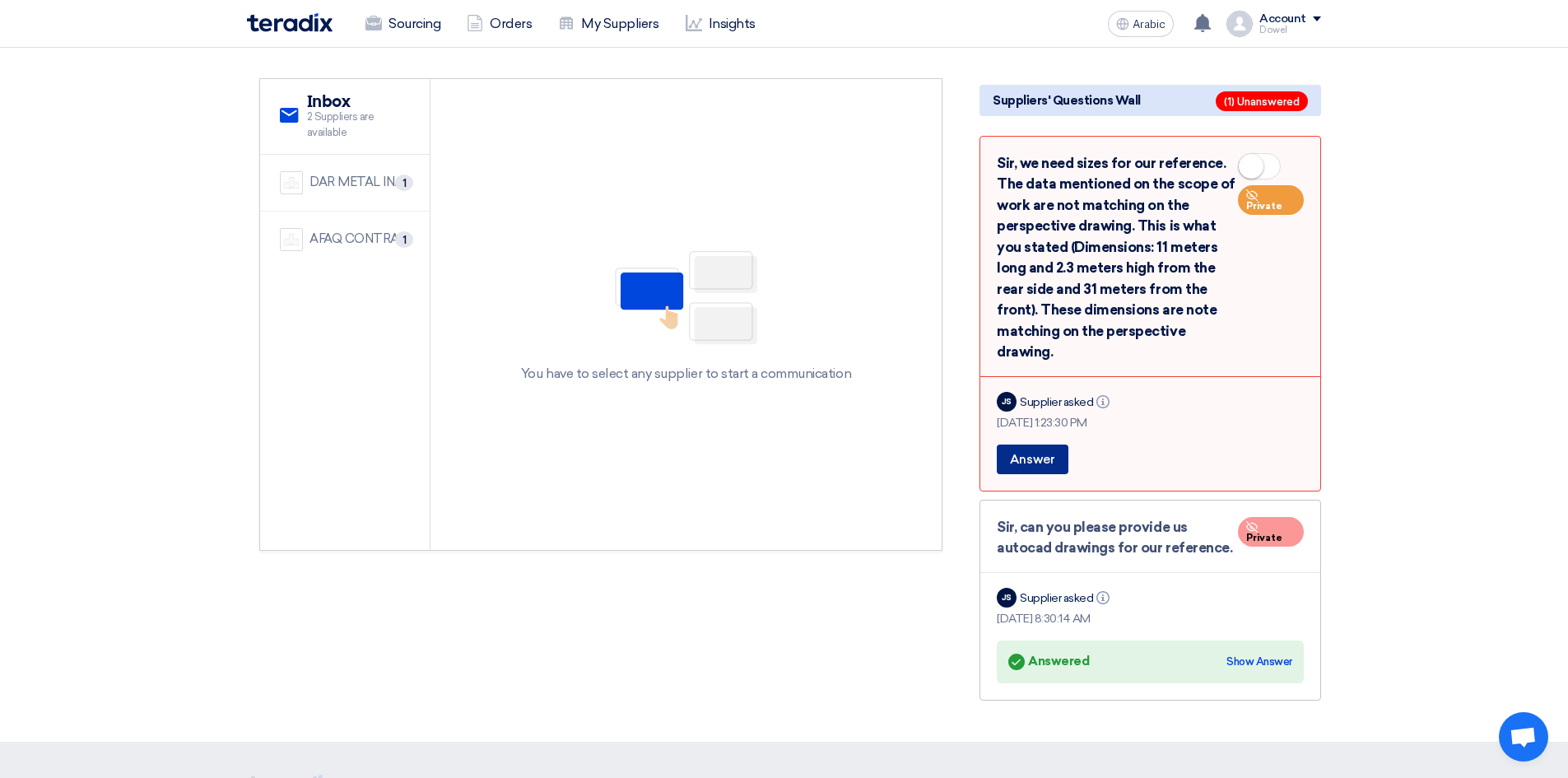 click on "Answer" 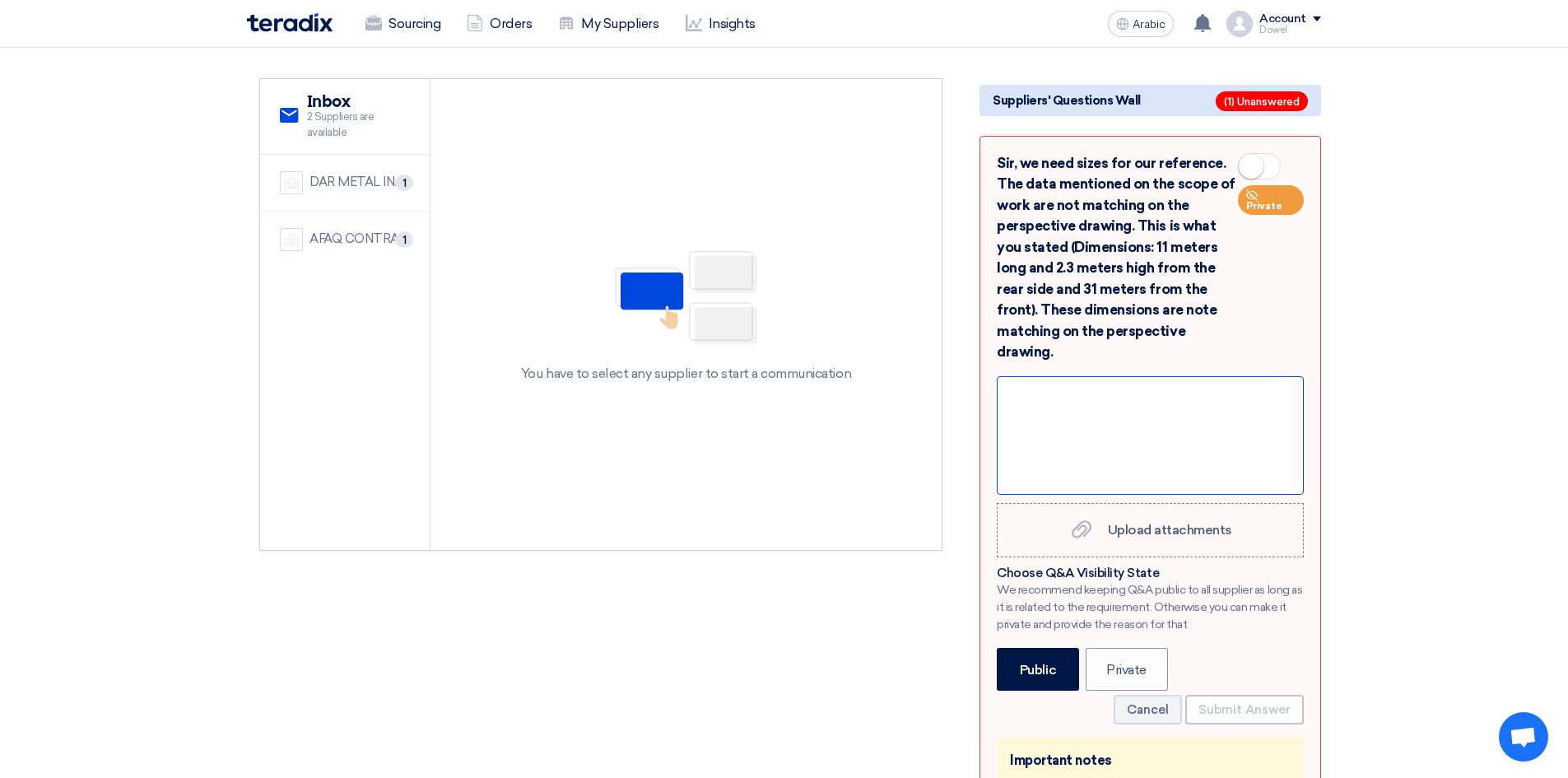 click 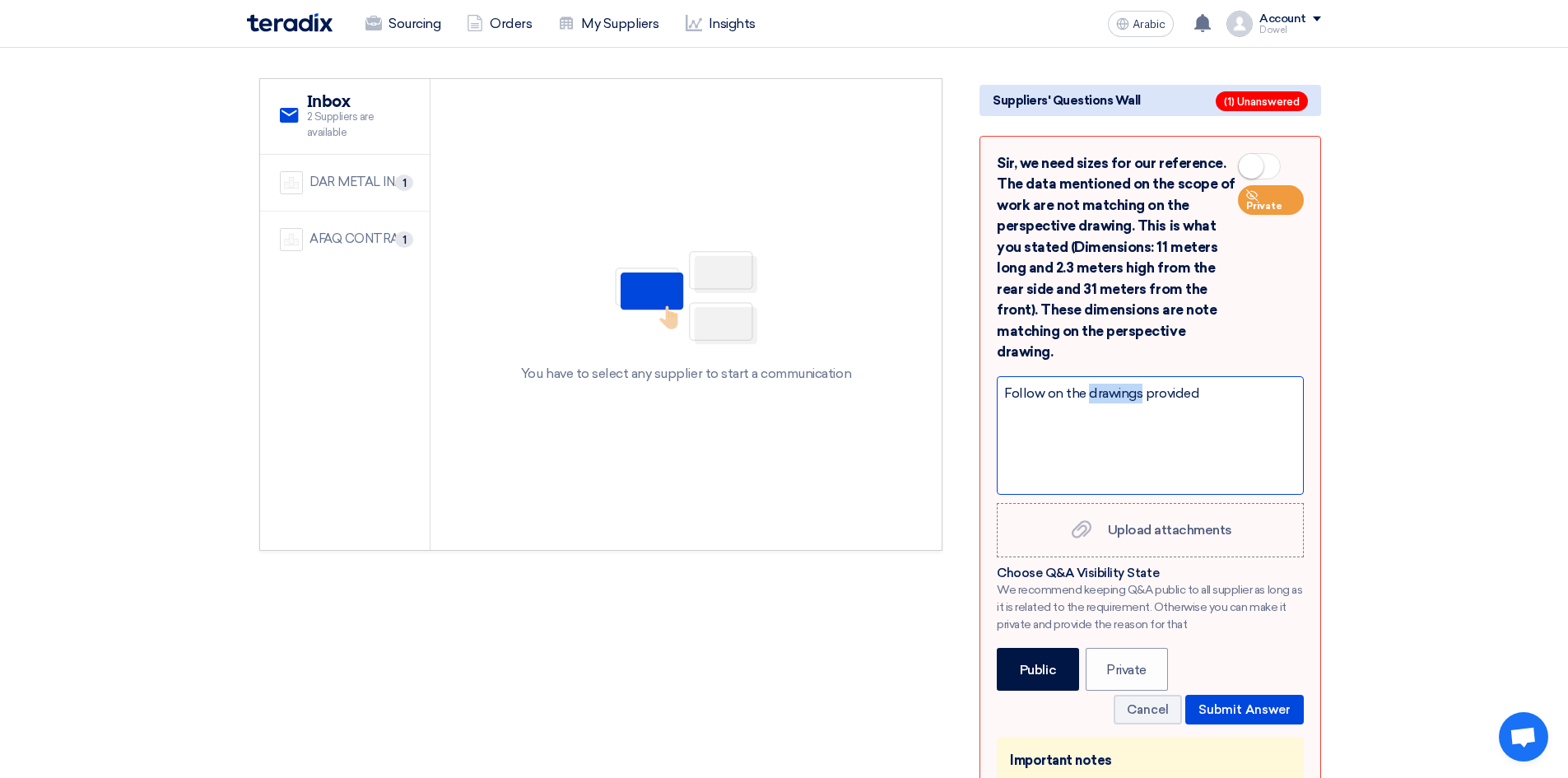 drag, startPoint x: 1139, startPoint y: 398, endPoint x: 1088, endPoint y: 401, distance: 51.0882 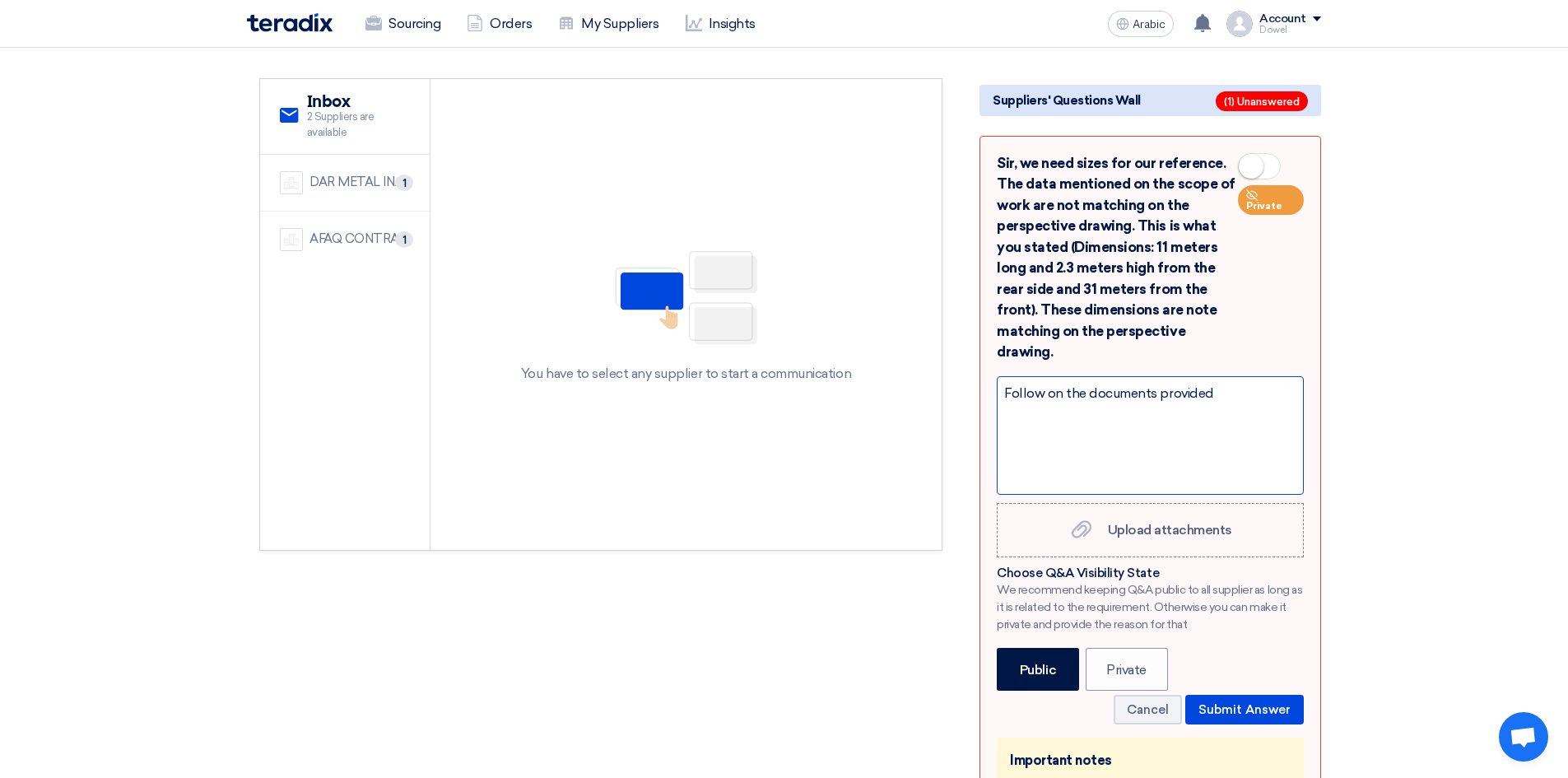 click on "Follow on the documents provided" 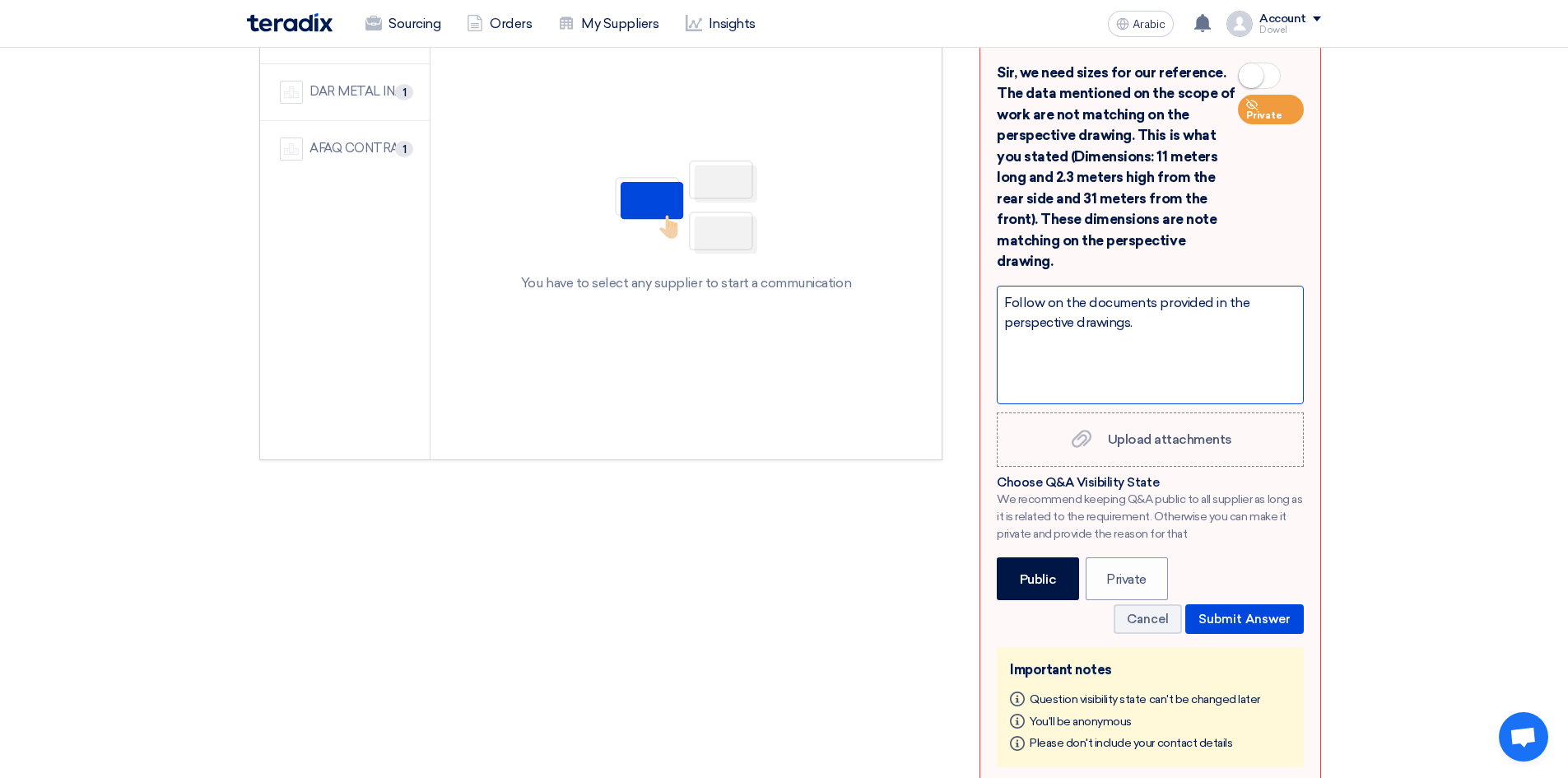 scroll, scrollTop: 247, scrollLeft: 0, axis: vertical 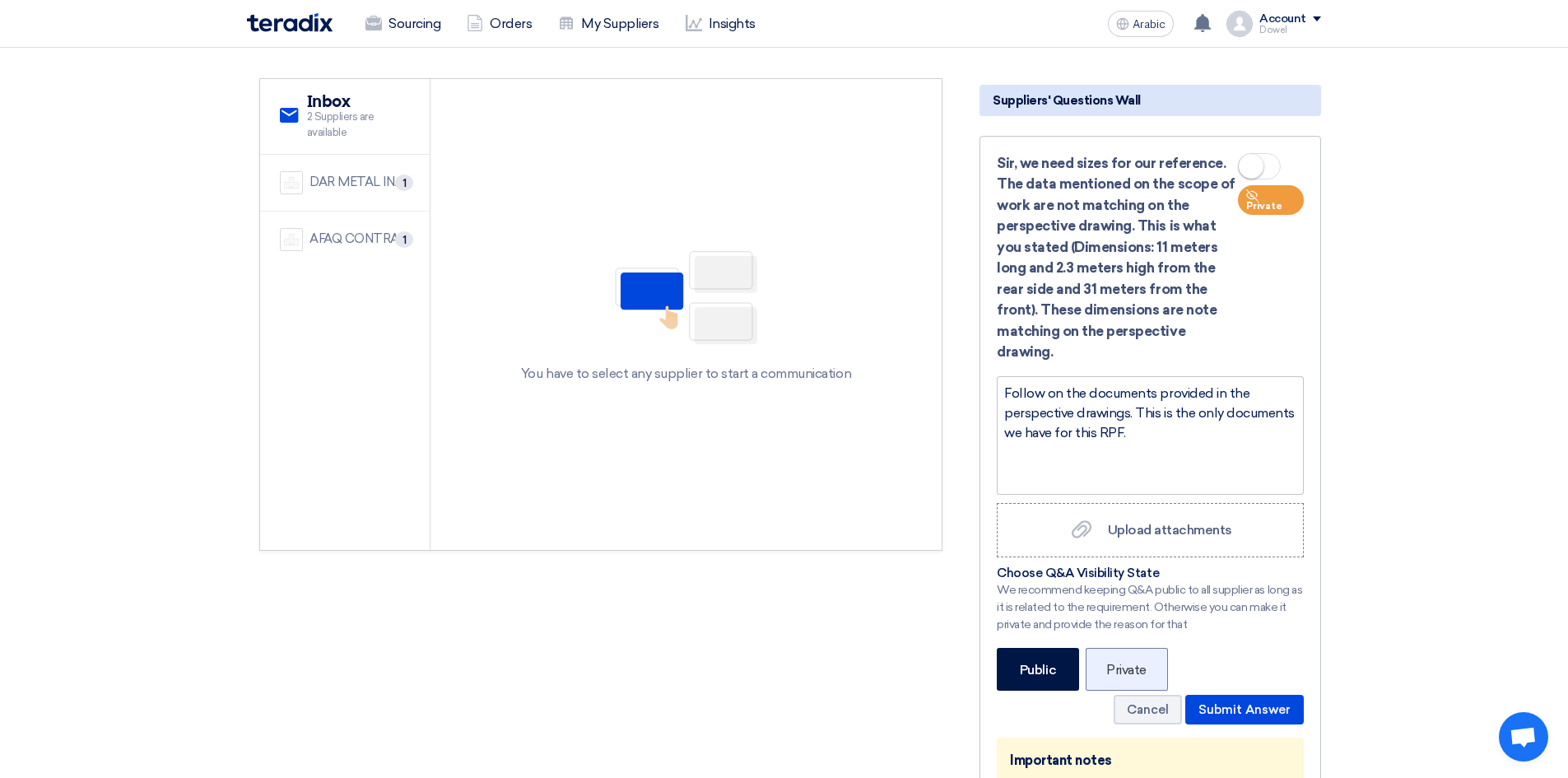 click on "Private" 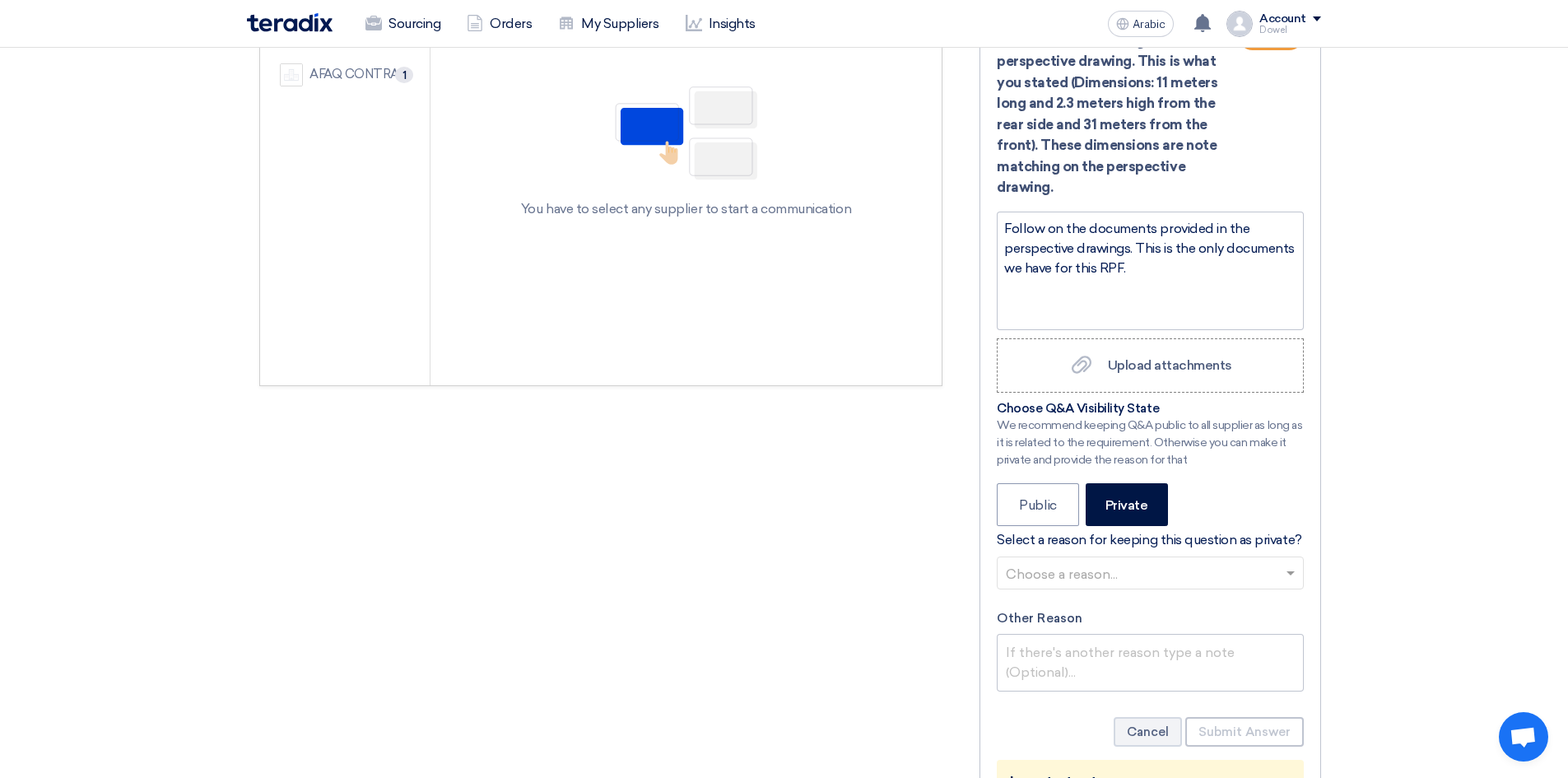 scroll, scrollTop: 443, scrollLeft: 0, axis: vertical 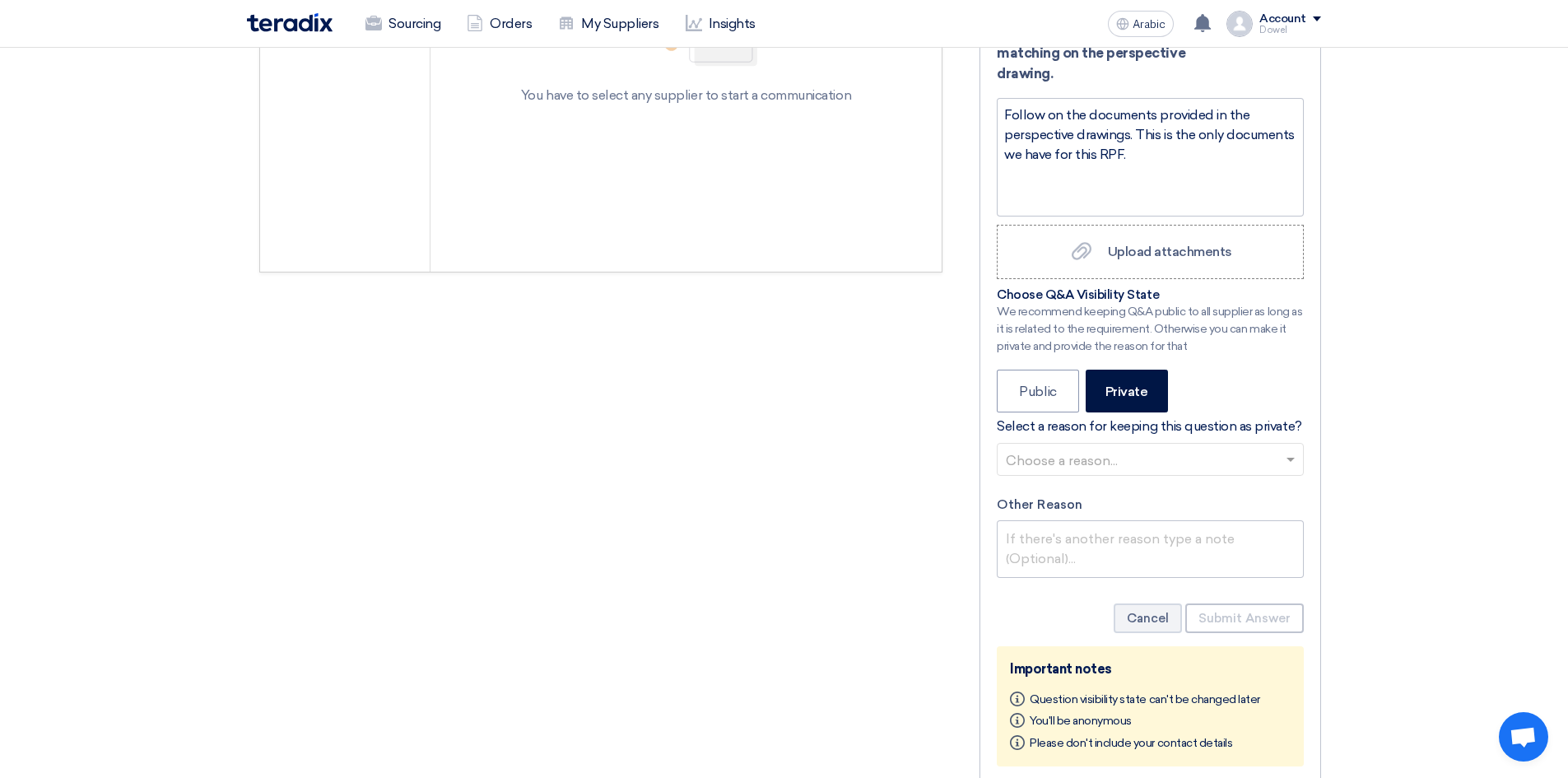 click 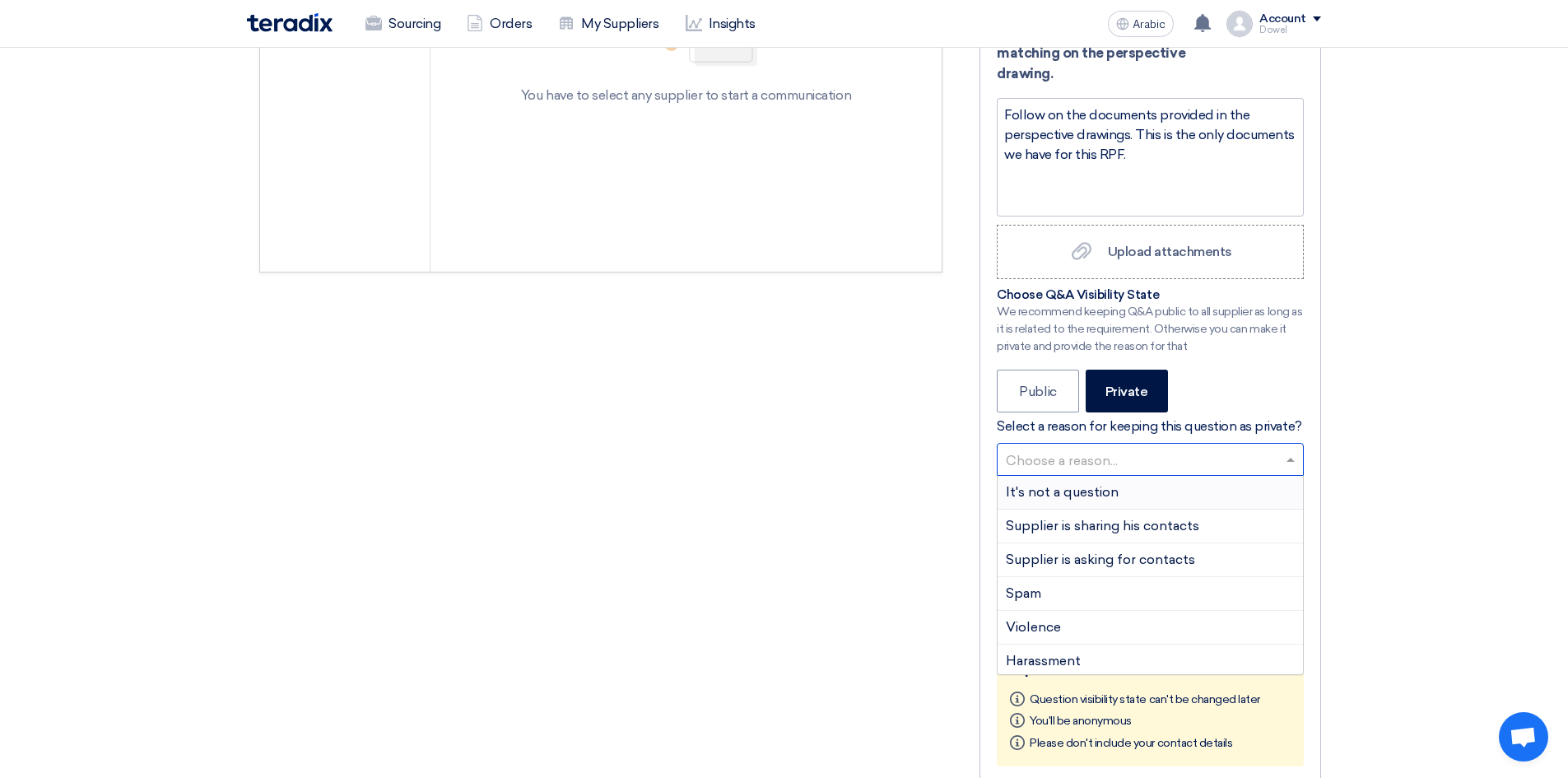 click on "It's not a question" at bounding box center (1062, 491) 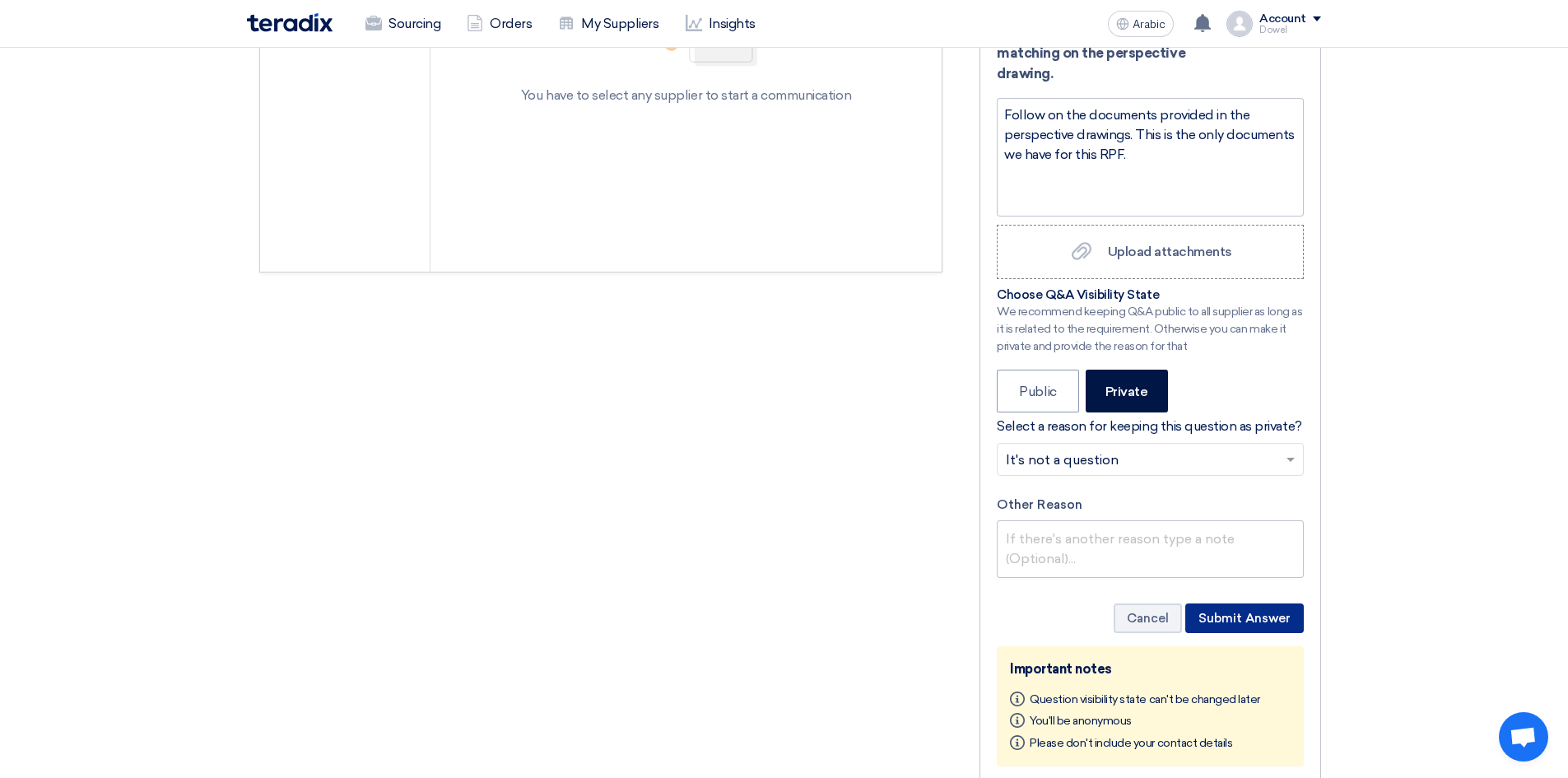 click on "Submit Answer" 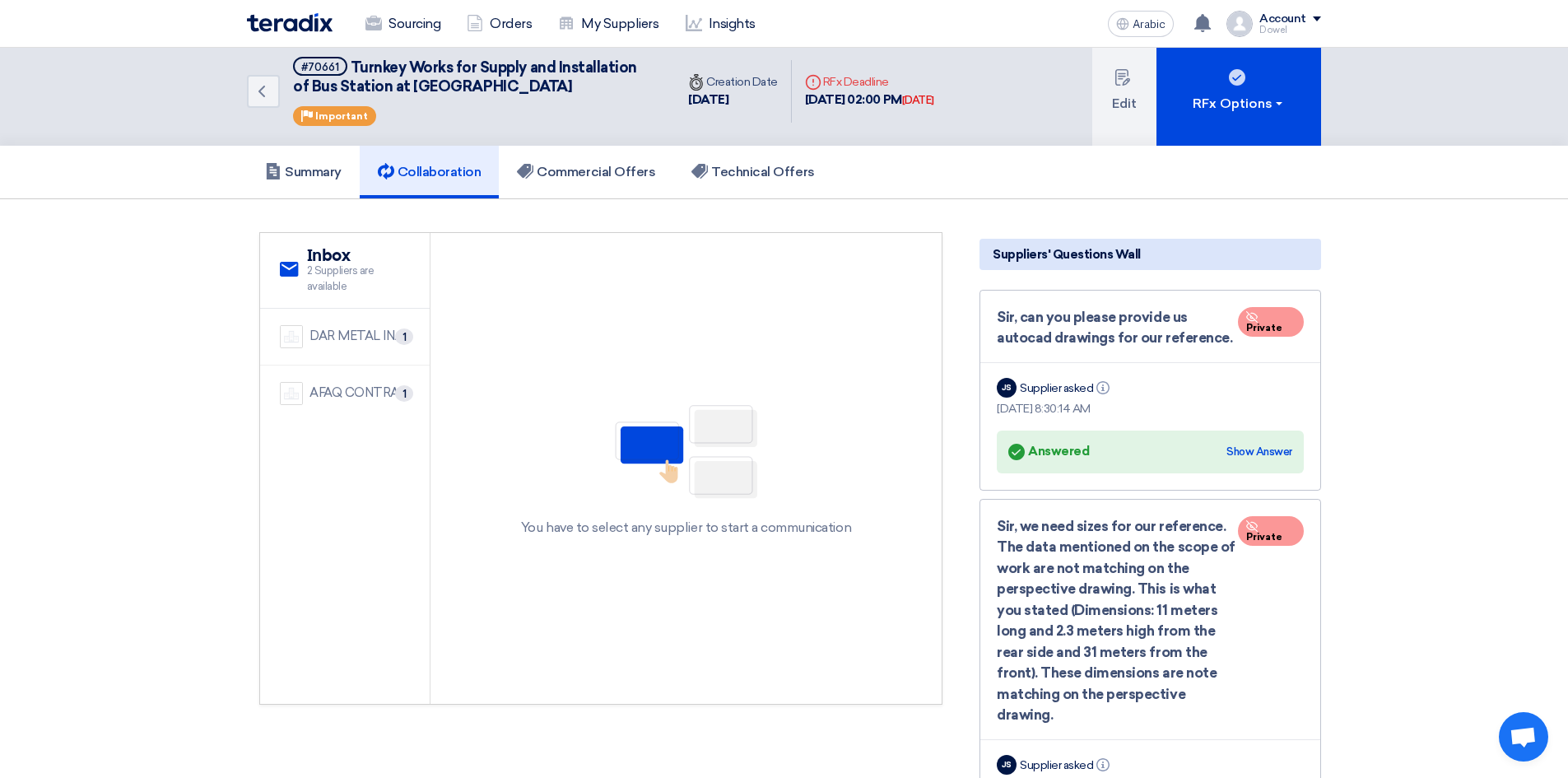 scroll, scrollTop: 0, scrollLeft: 0, axis: both 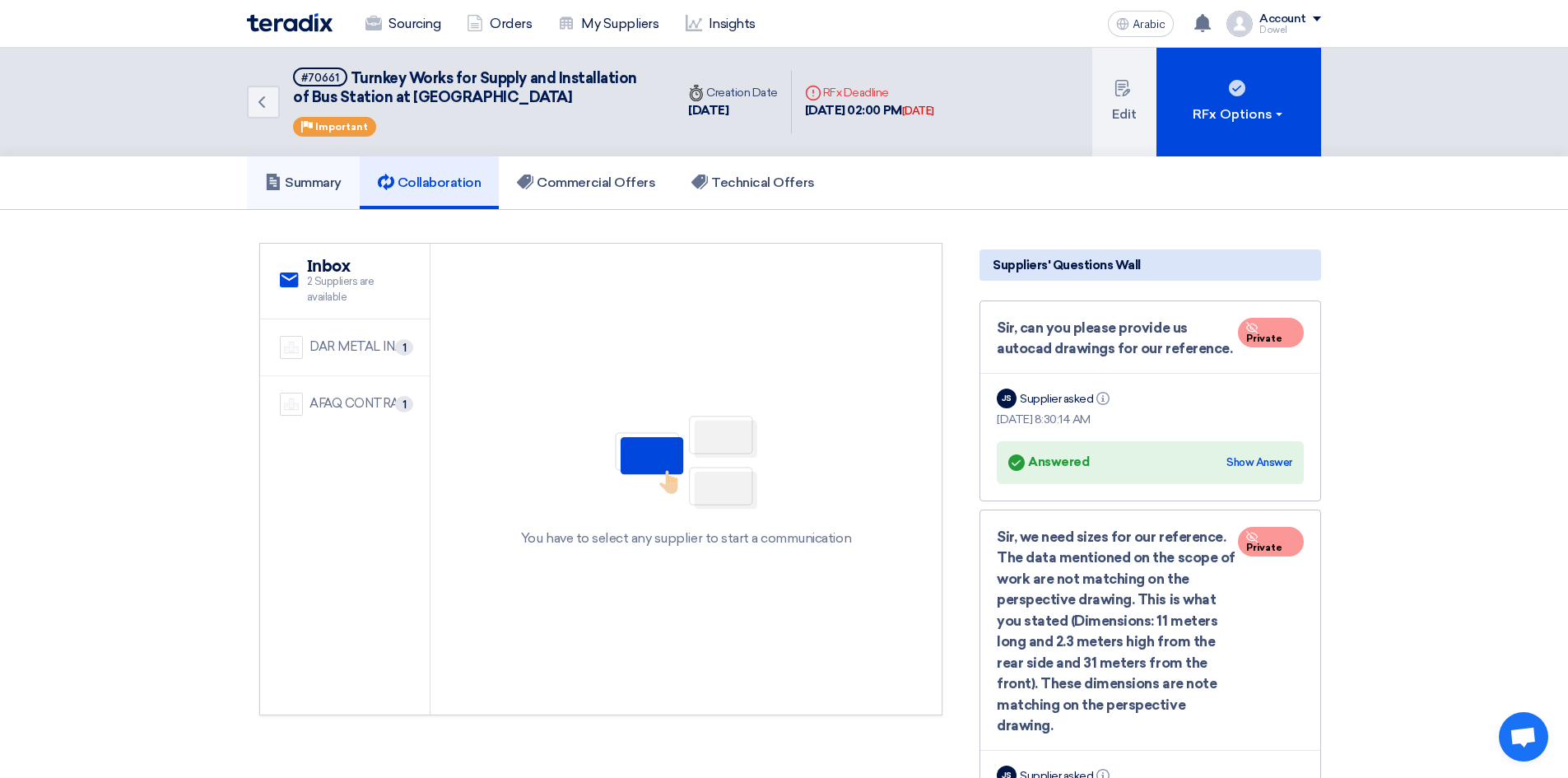 drag, startPoint x: 313, startPoint y: 181, endPoint x: 300, endPoint y: 181, distance: 13 